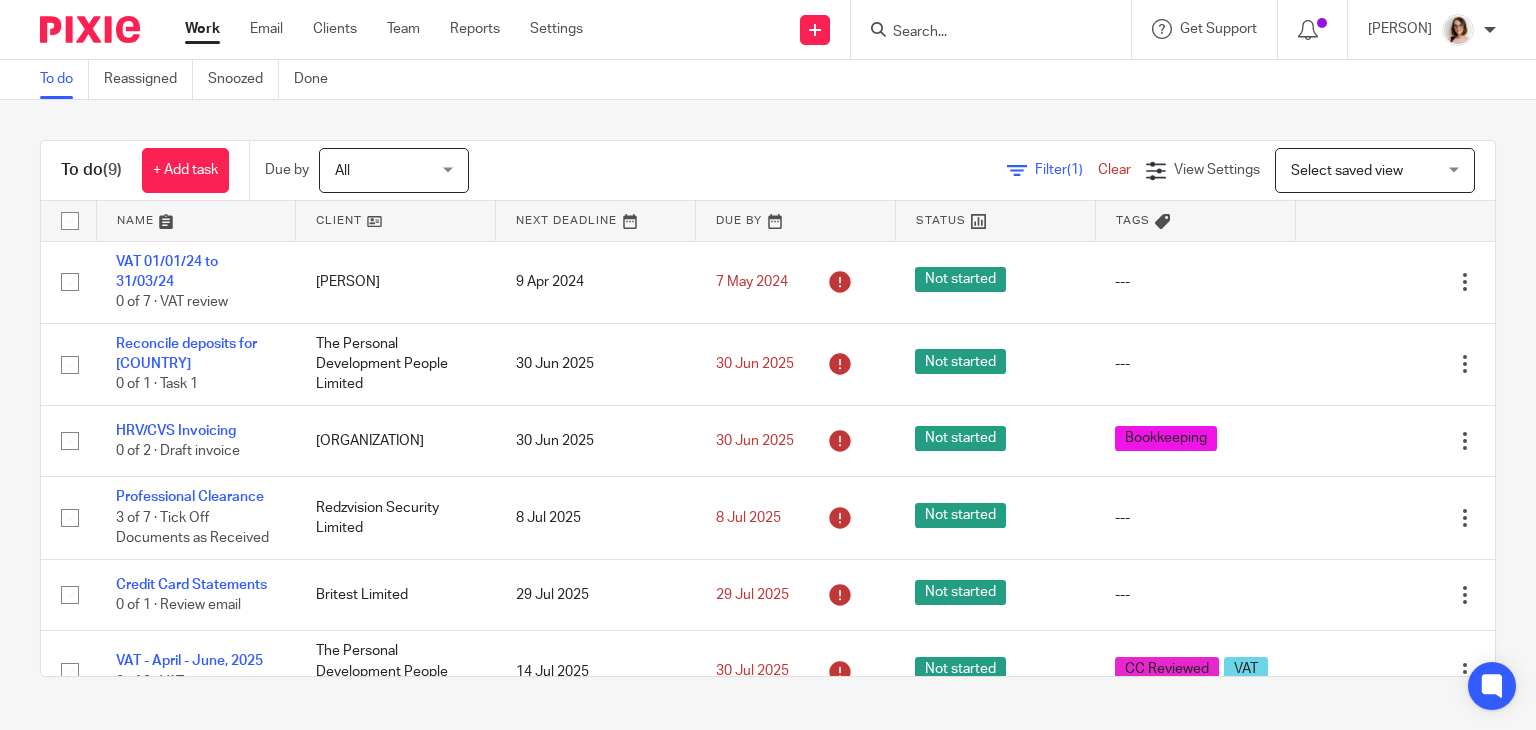 scroll, scrollTop: 0, scrollLeft: 0, axis: both 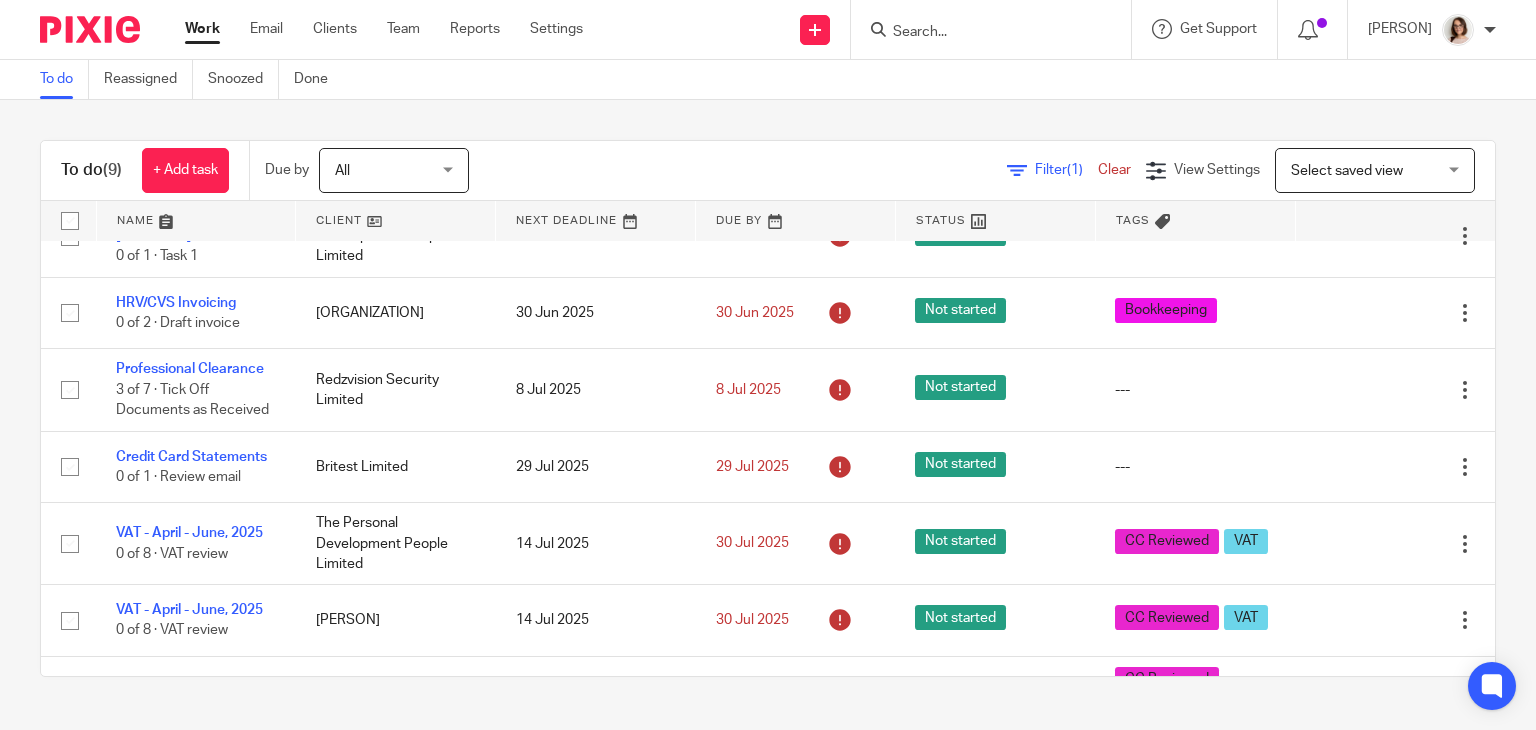 click on "Work" at bounding box center (202, 29) 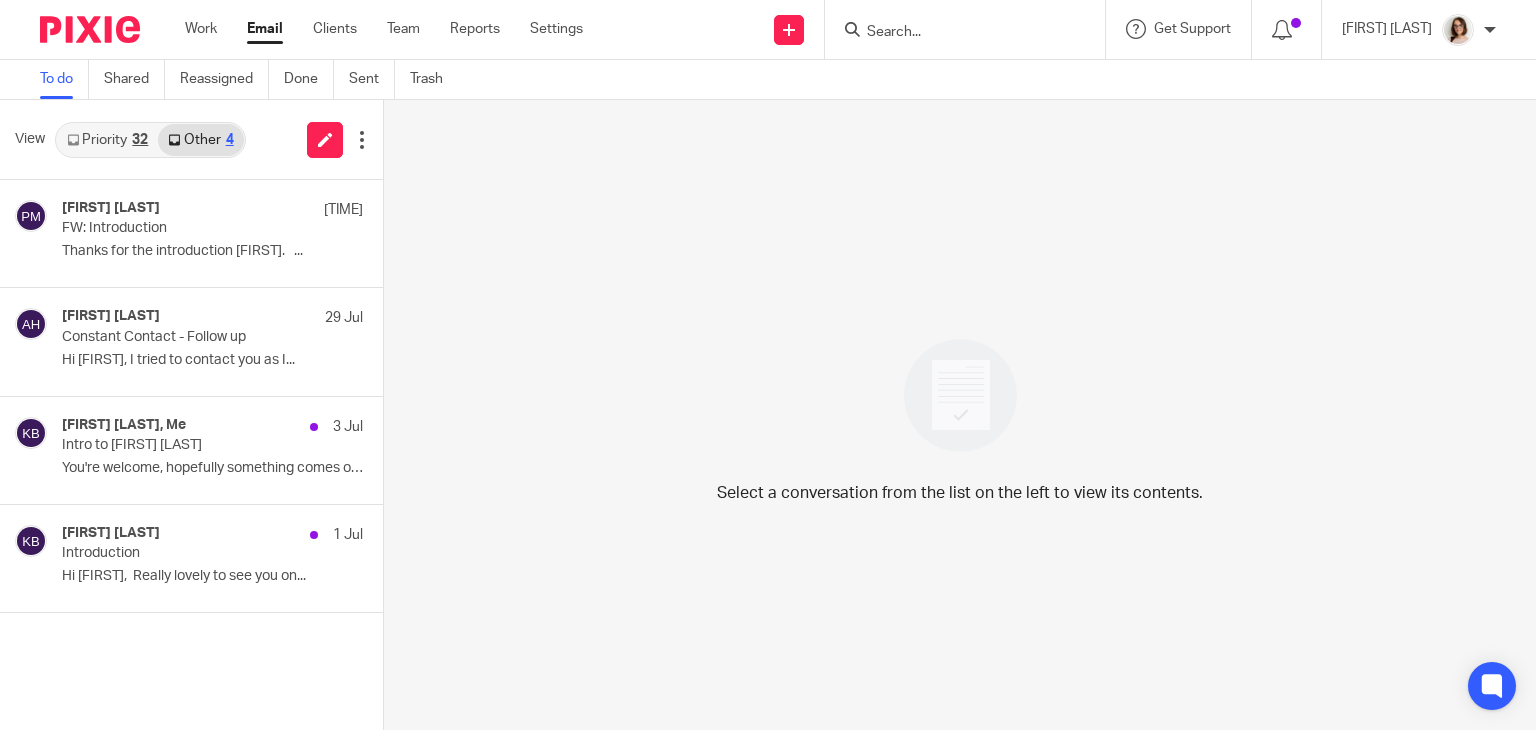 scroll, scrollTop: 0, scrollLeft: 0, axis: both 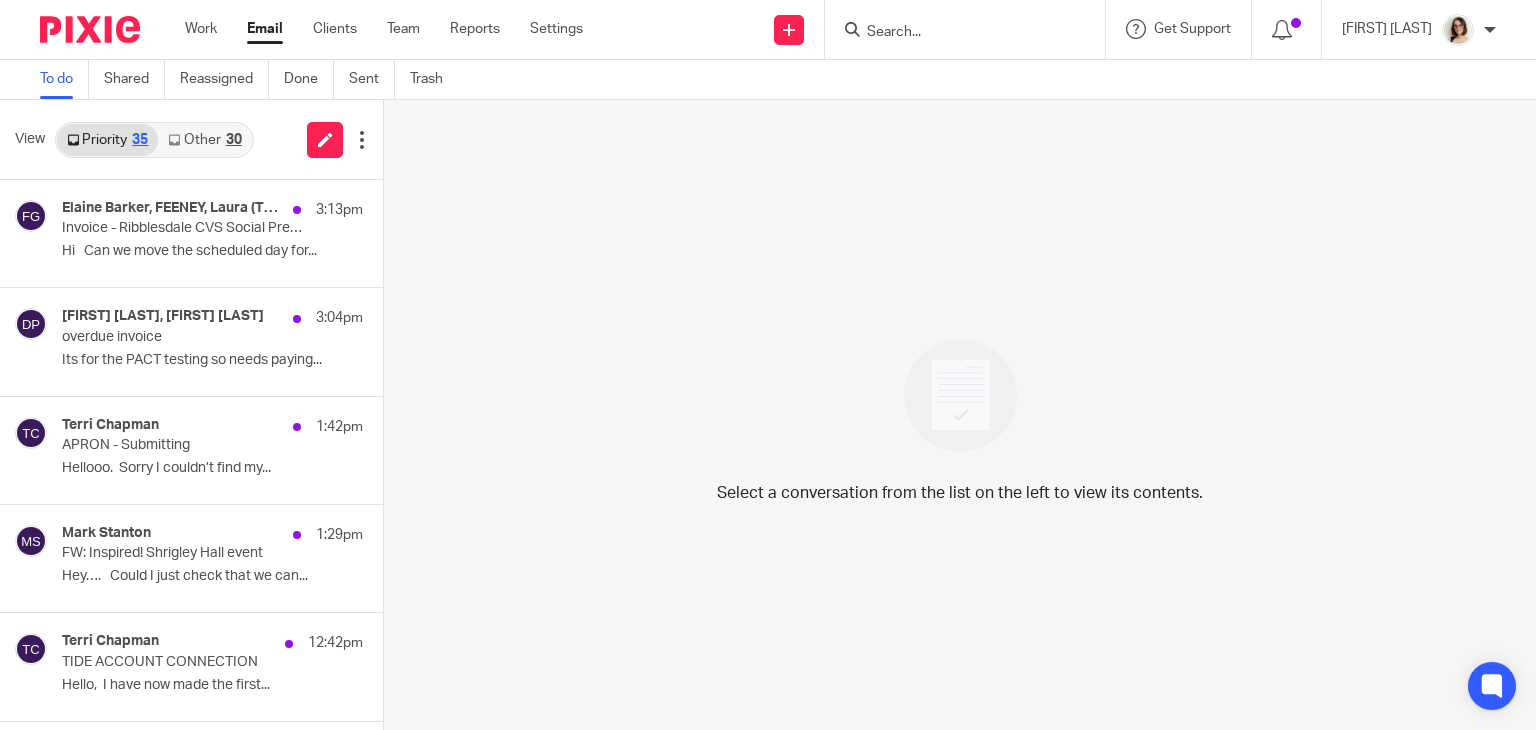 click on "Other
30" at bounding box center [204, 140] 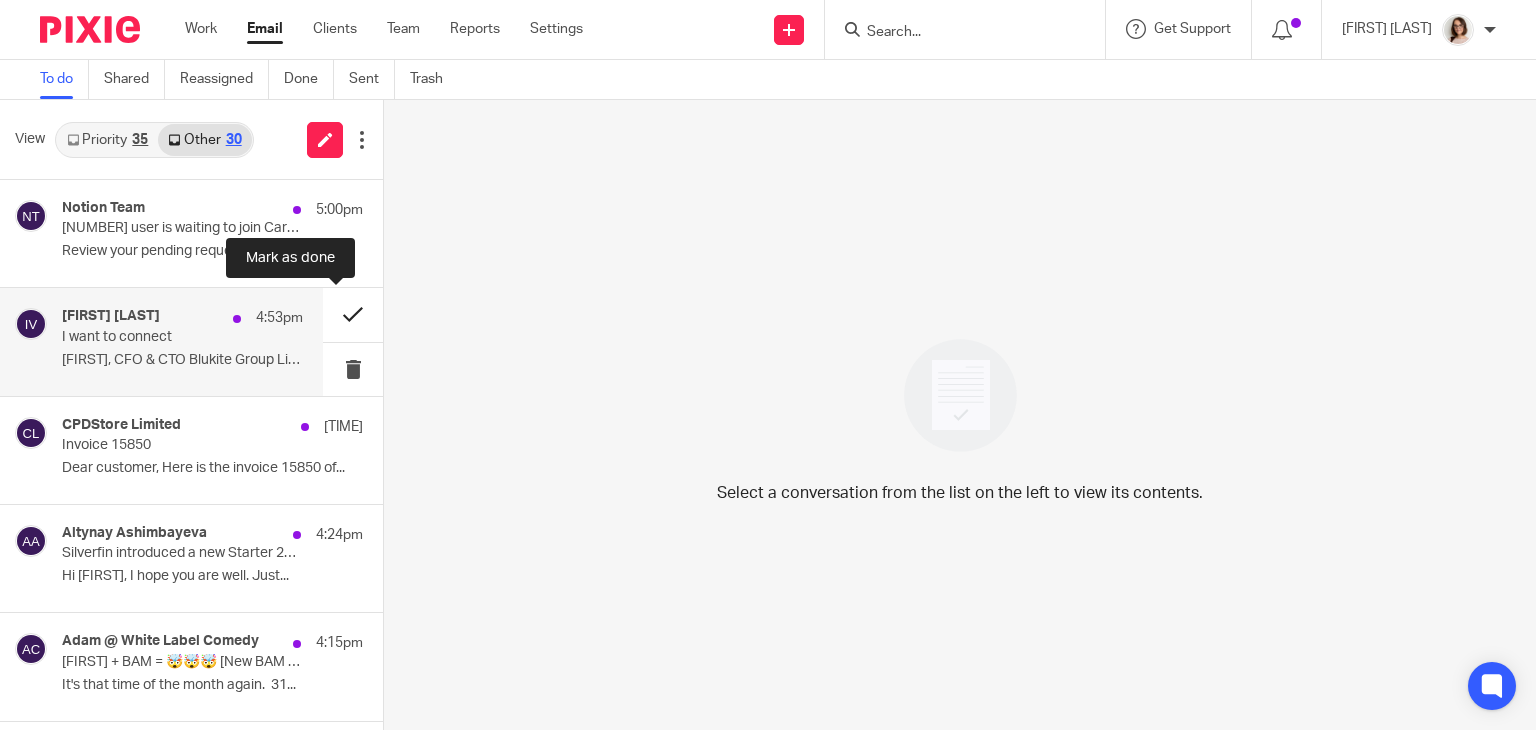 click at bounding box center [353, 314] 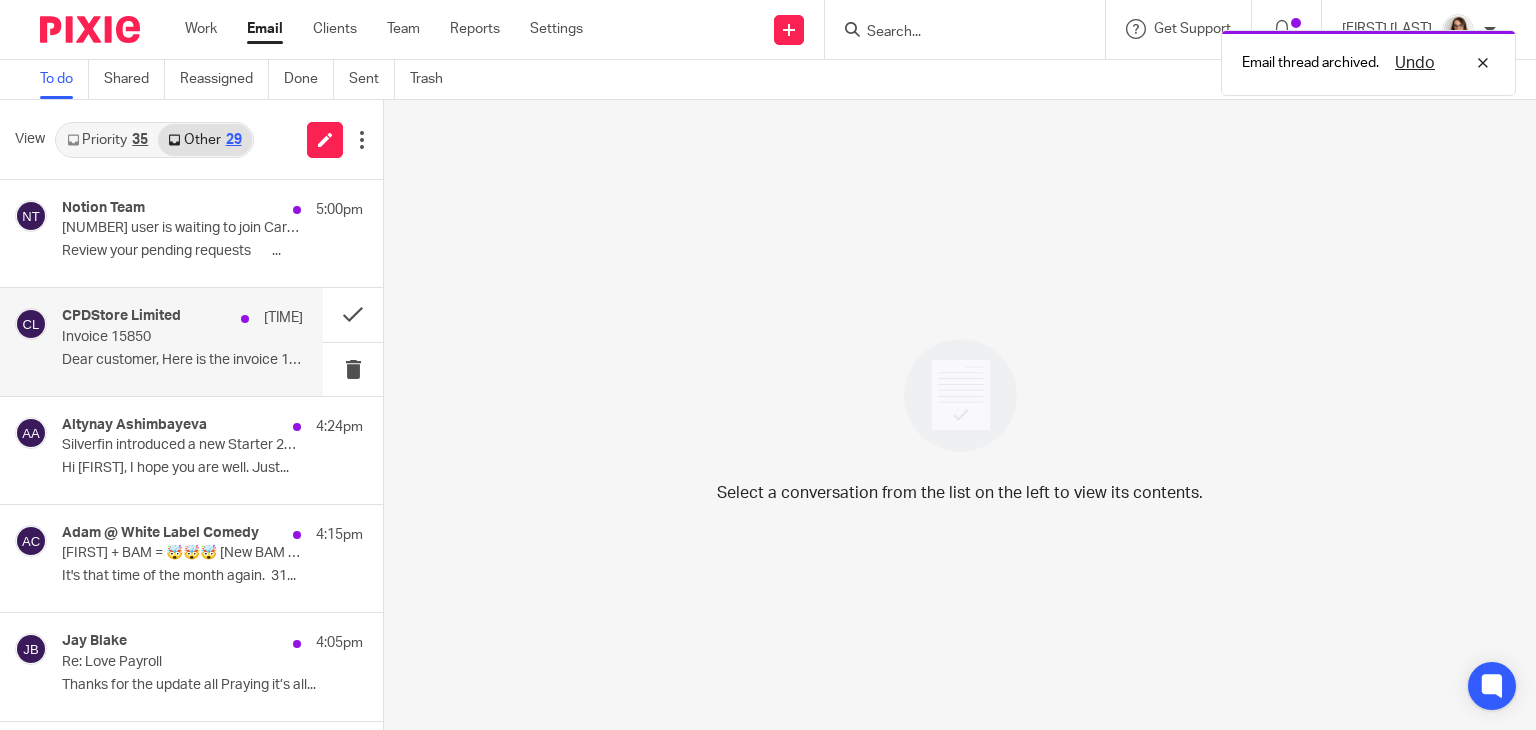 click on "Invoice 15850" at bounding box center [158, 337] 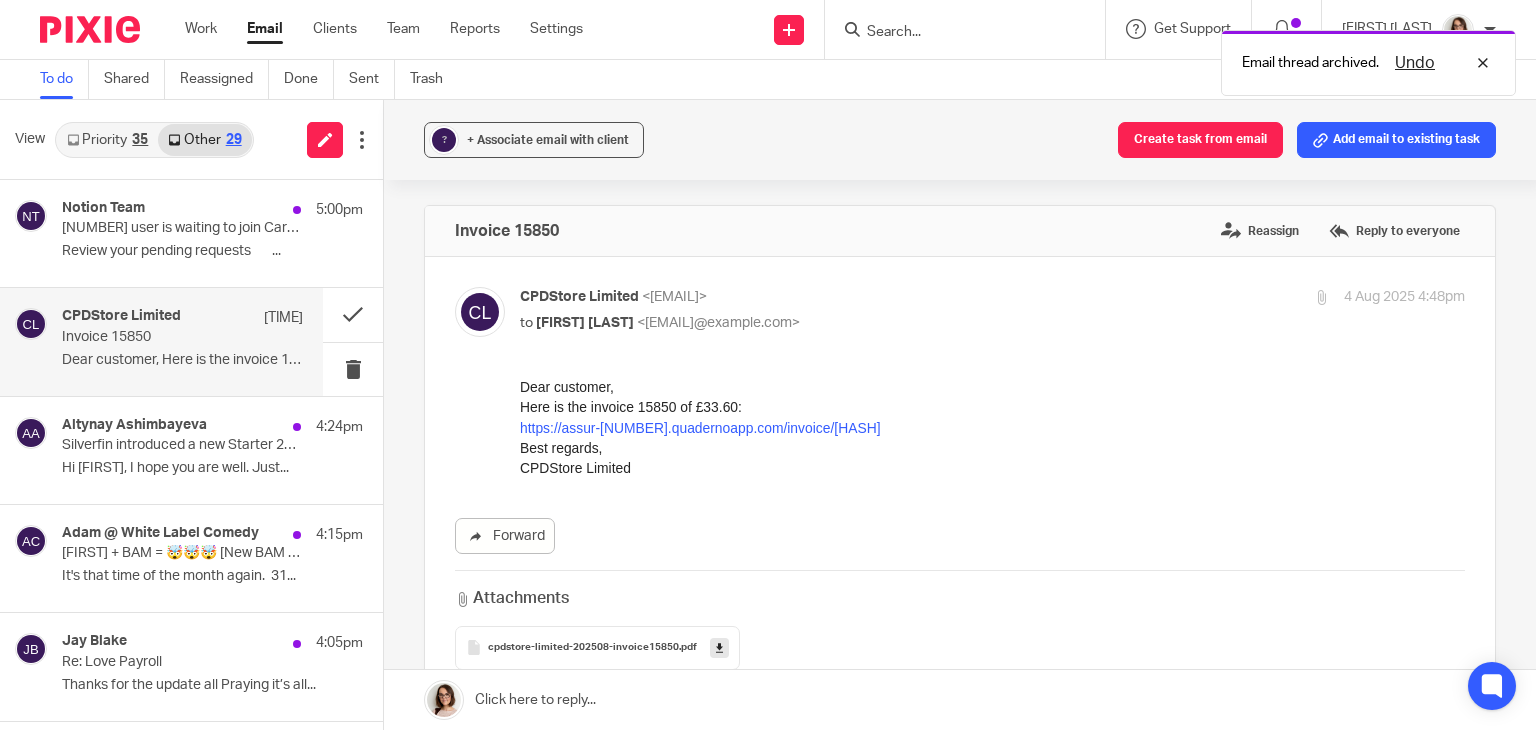 scroll, scrollTop: 0, scrollLeft: 0, axis: both 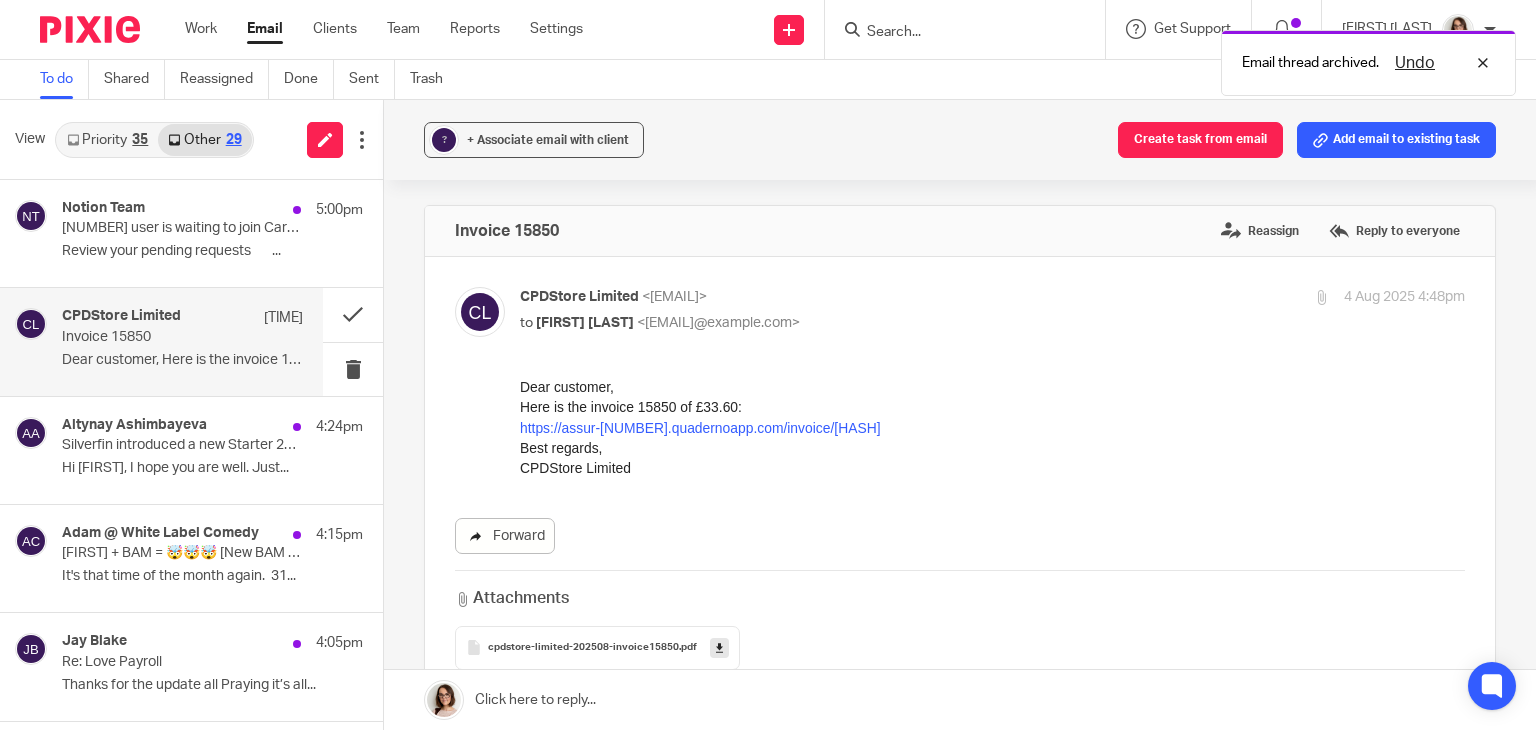 click on "Forward" at bounding box center (505, 536) 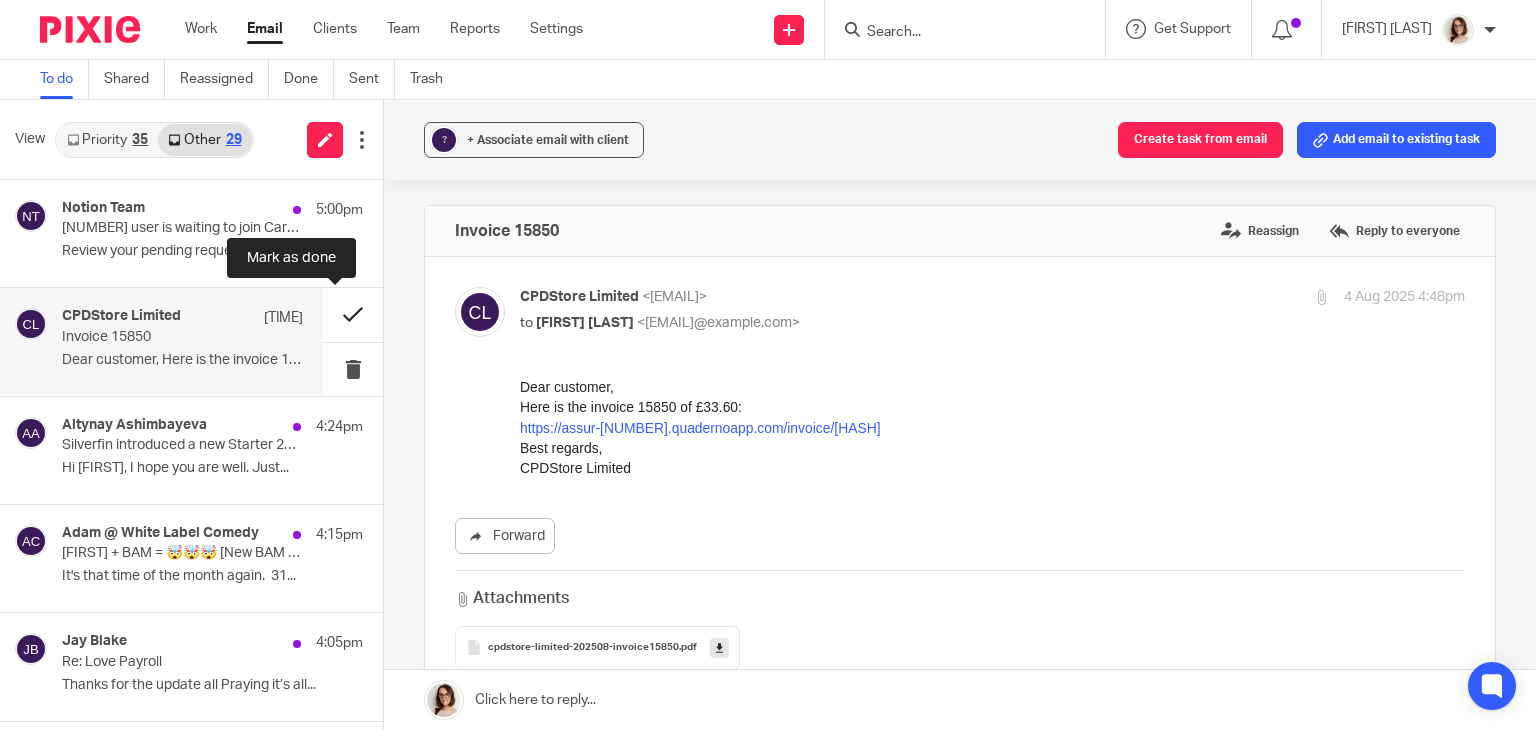 click at bounding box center [353, 314] 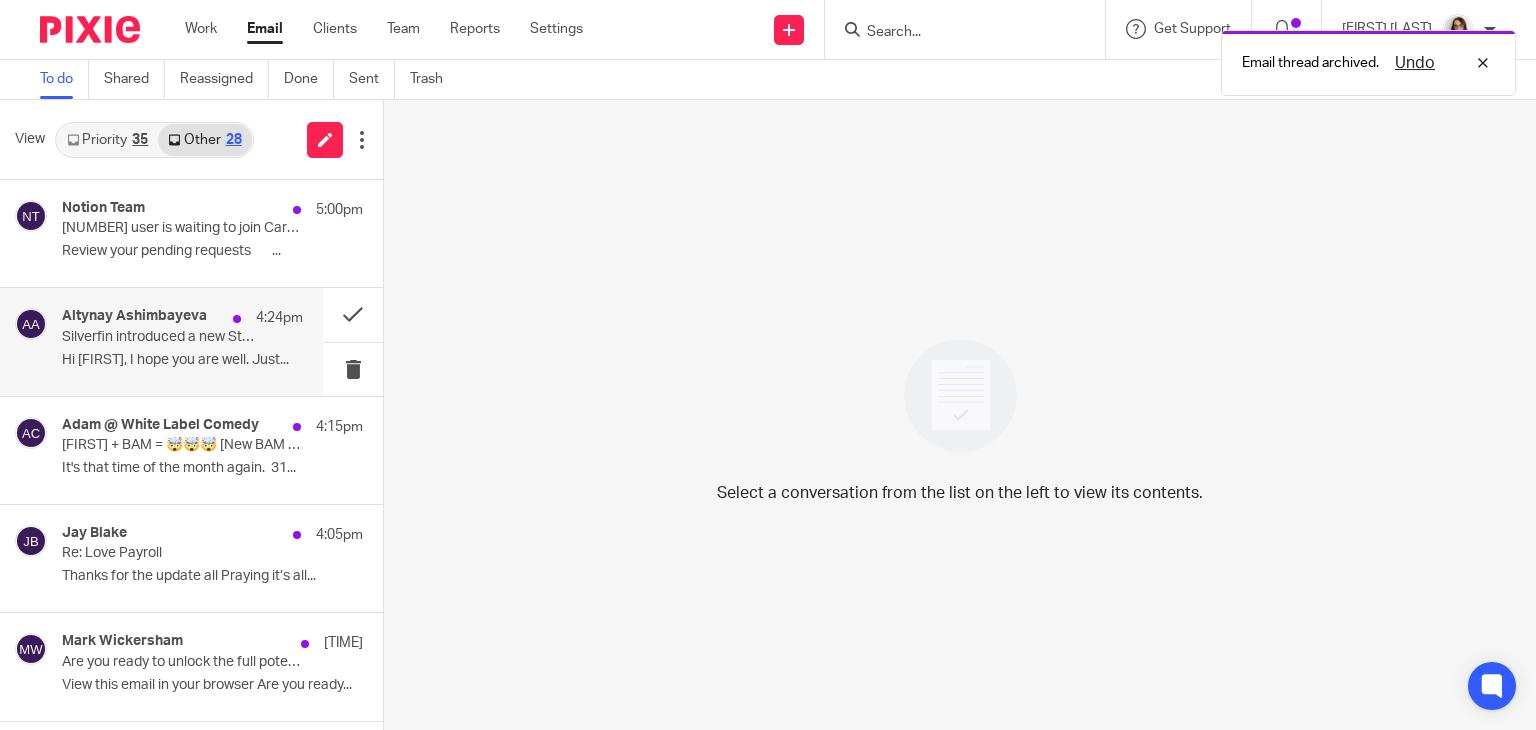 click on "Altynay Ashimbayeva
4:24pm   Silverfin introduced a new Starter 20 pack   Hi Caroline,     I hope you are well. Just..." at bounding box center (182, 341) 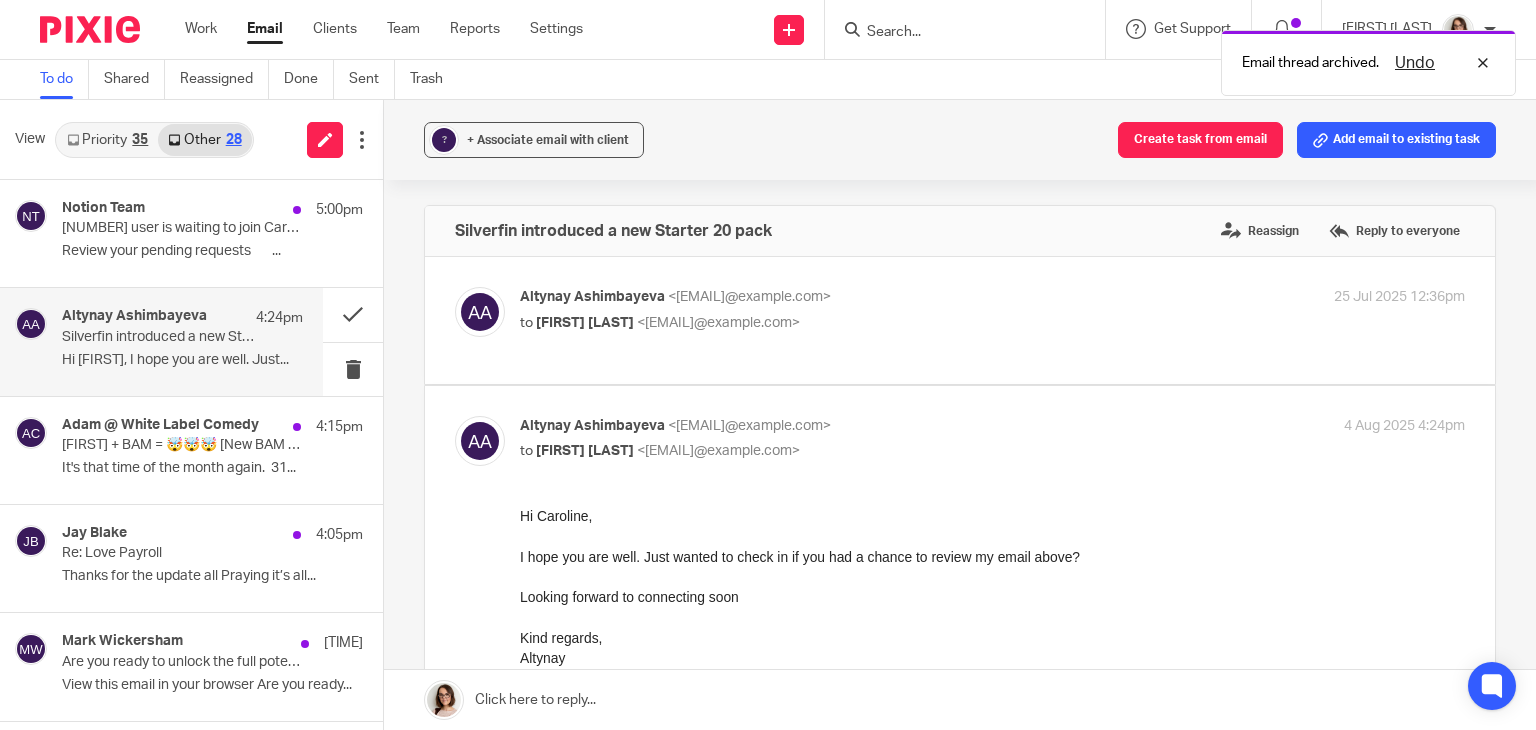 scroll, scrollTop: 0, scrollLeft: 0, axis: both 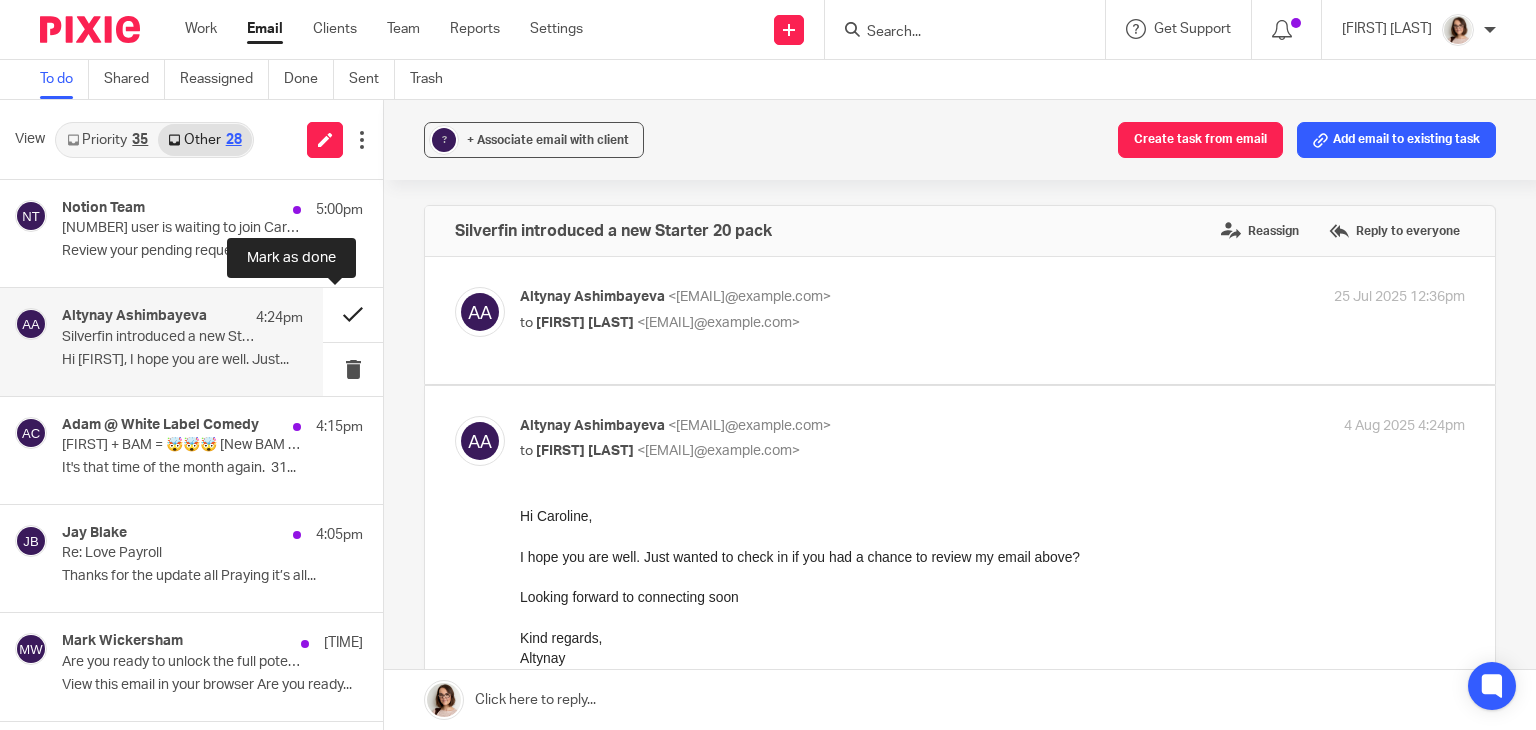 click at bounding box center [353, 314] 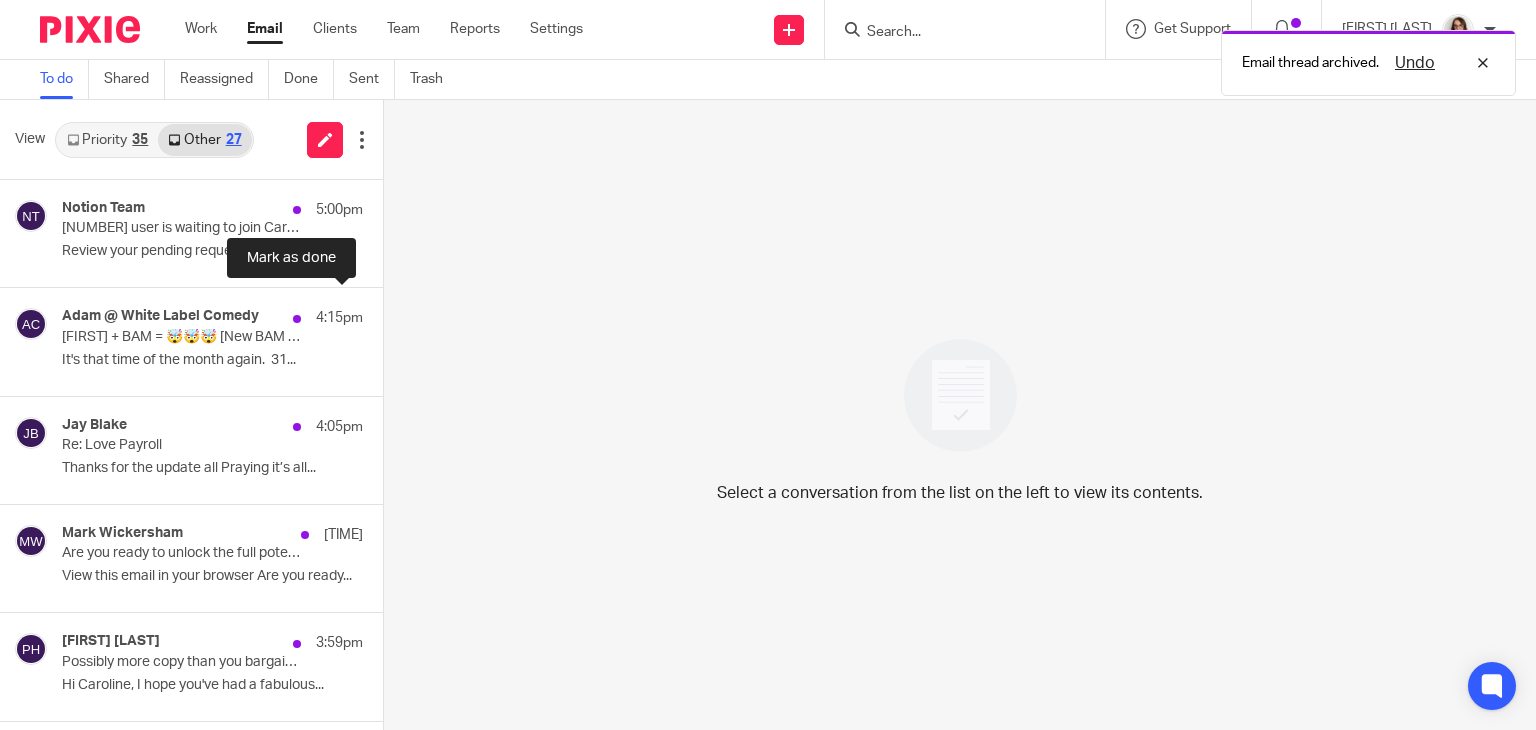 click at bounding box center [391, 314] 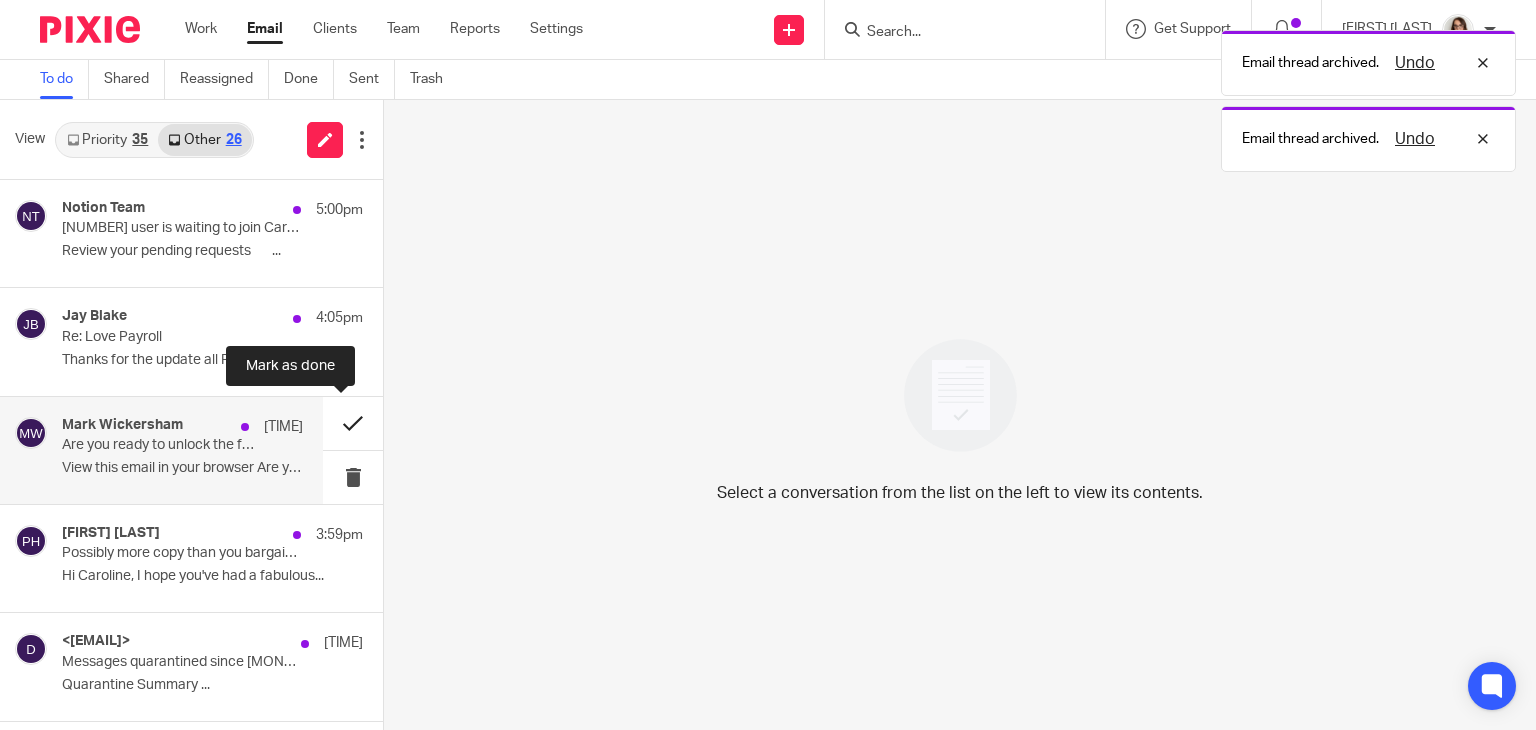 click at bounding box center [353, 423] 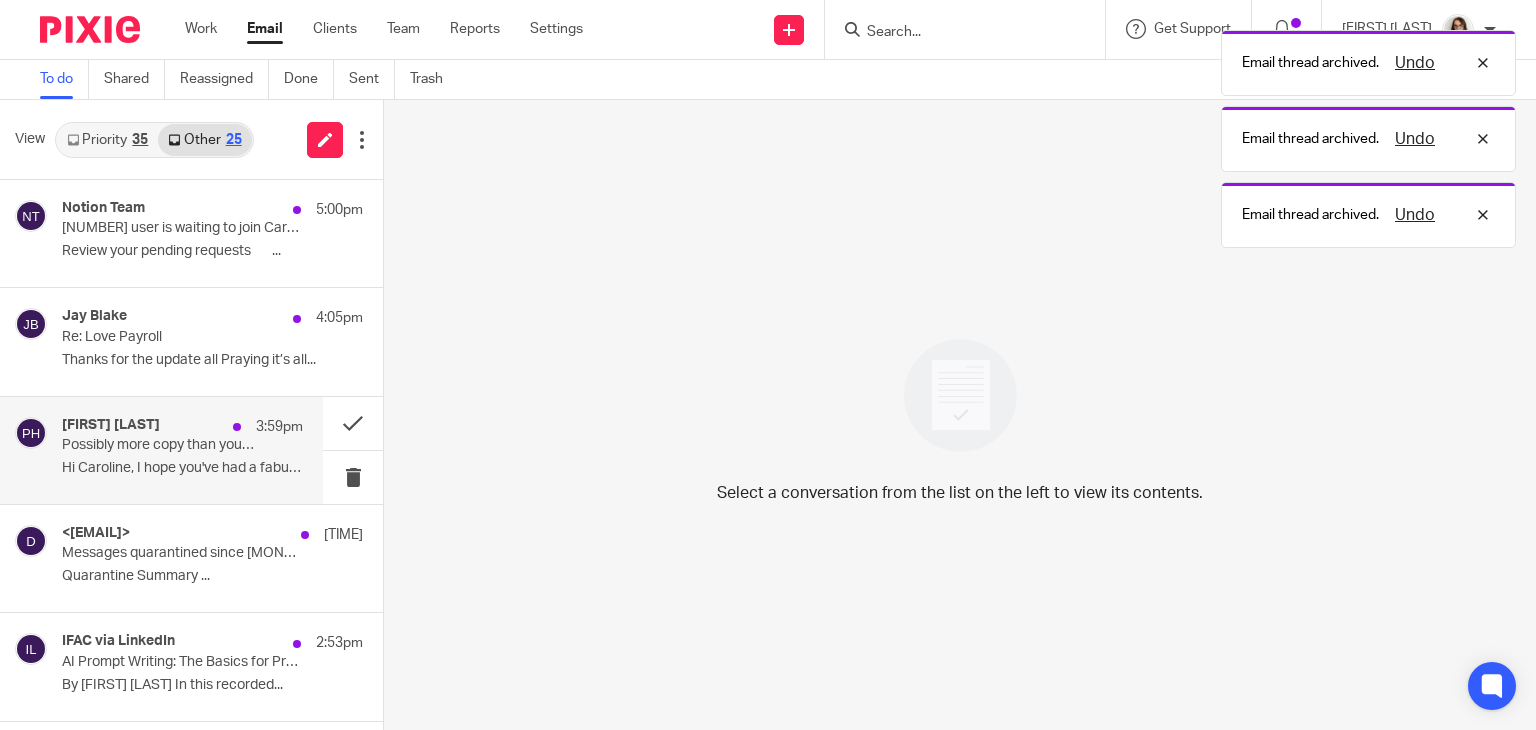 click on "Hi Caroline,      I hope you've had a fabulous..." at bounding box center (182, 468) 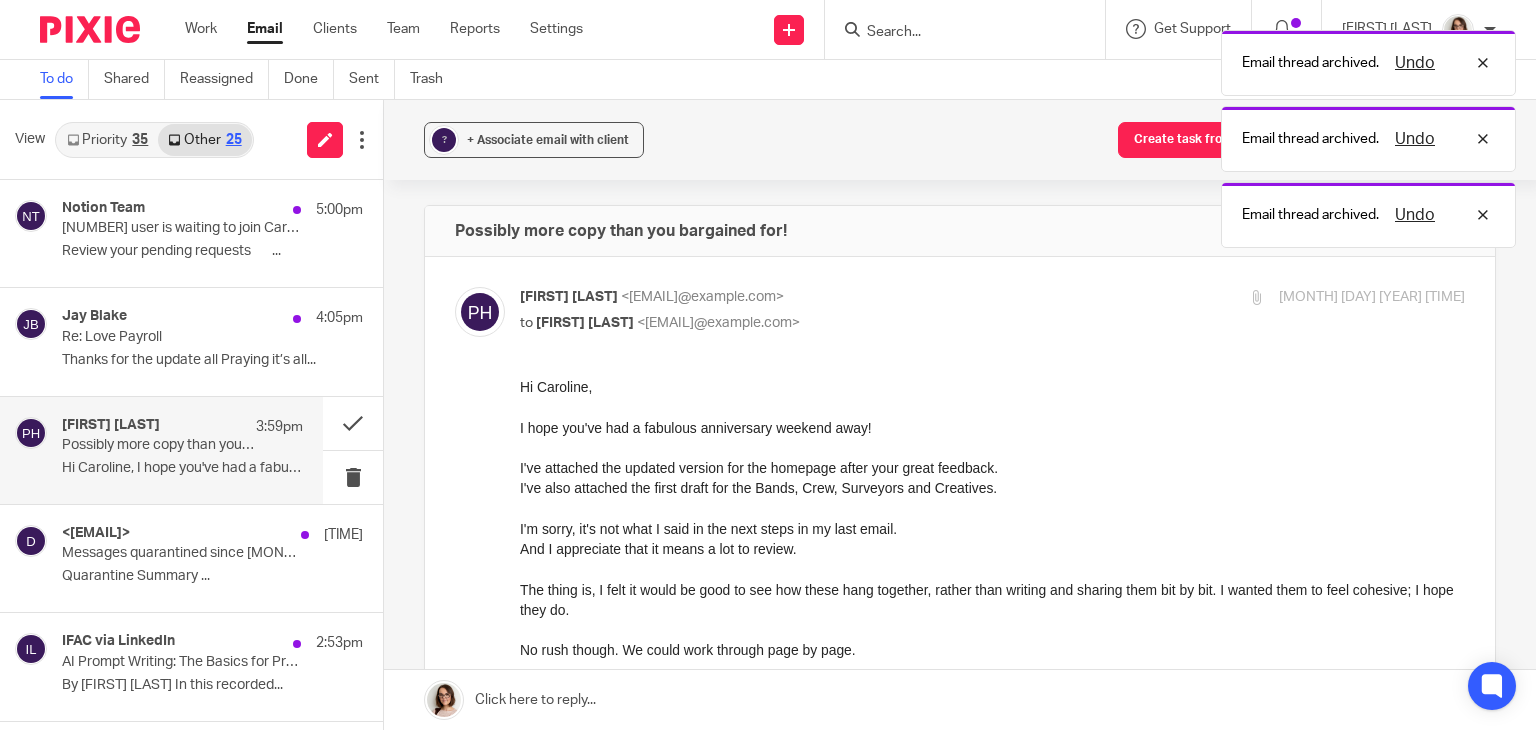 scroll, scrollTop: 0, scrollLeft: 0, axis: both 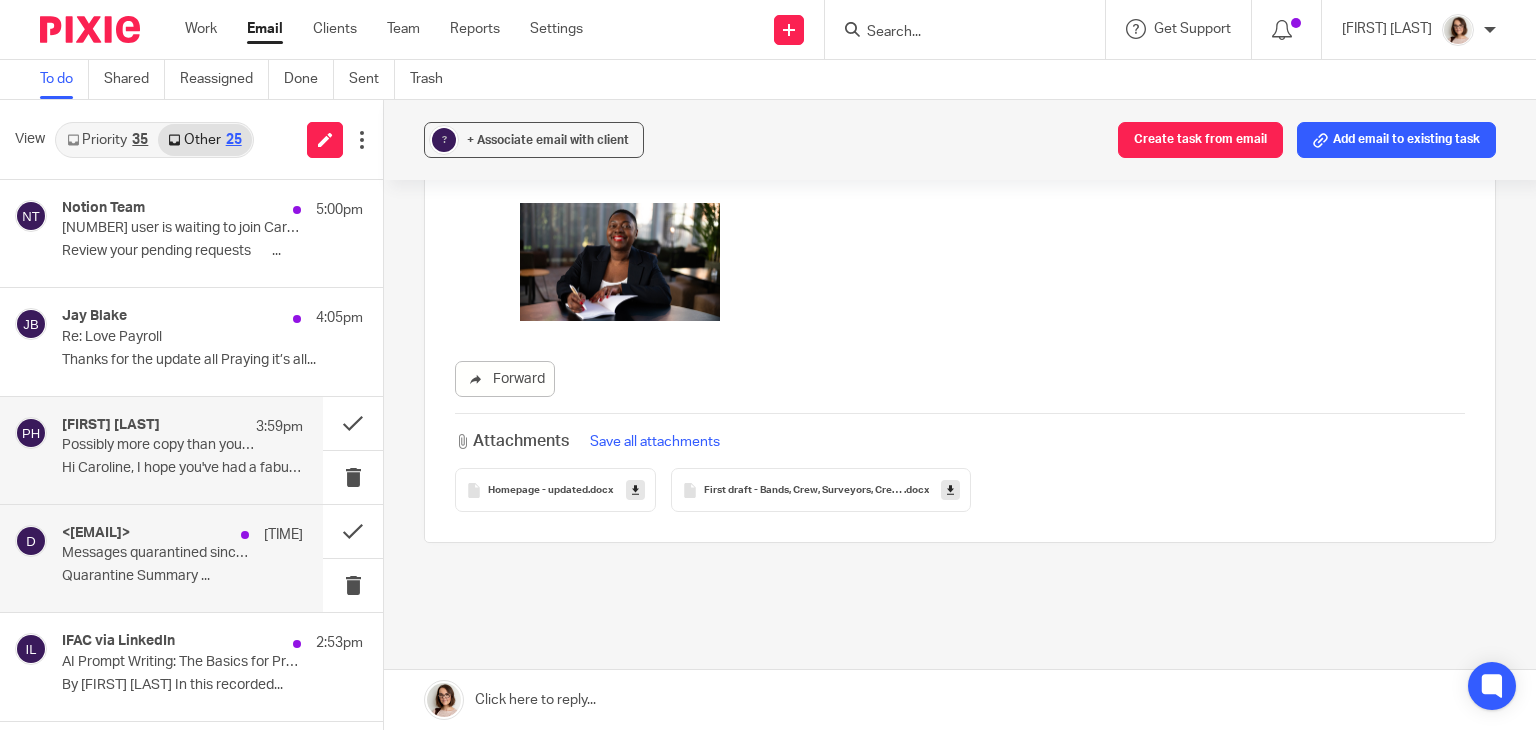 click on "Messages quarantined since Aug 04, 2025 11:00 AM for caroline@carterclear.co.uk" at bounding box center [158, 553] 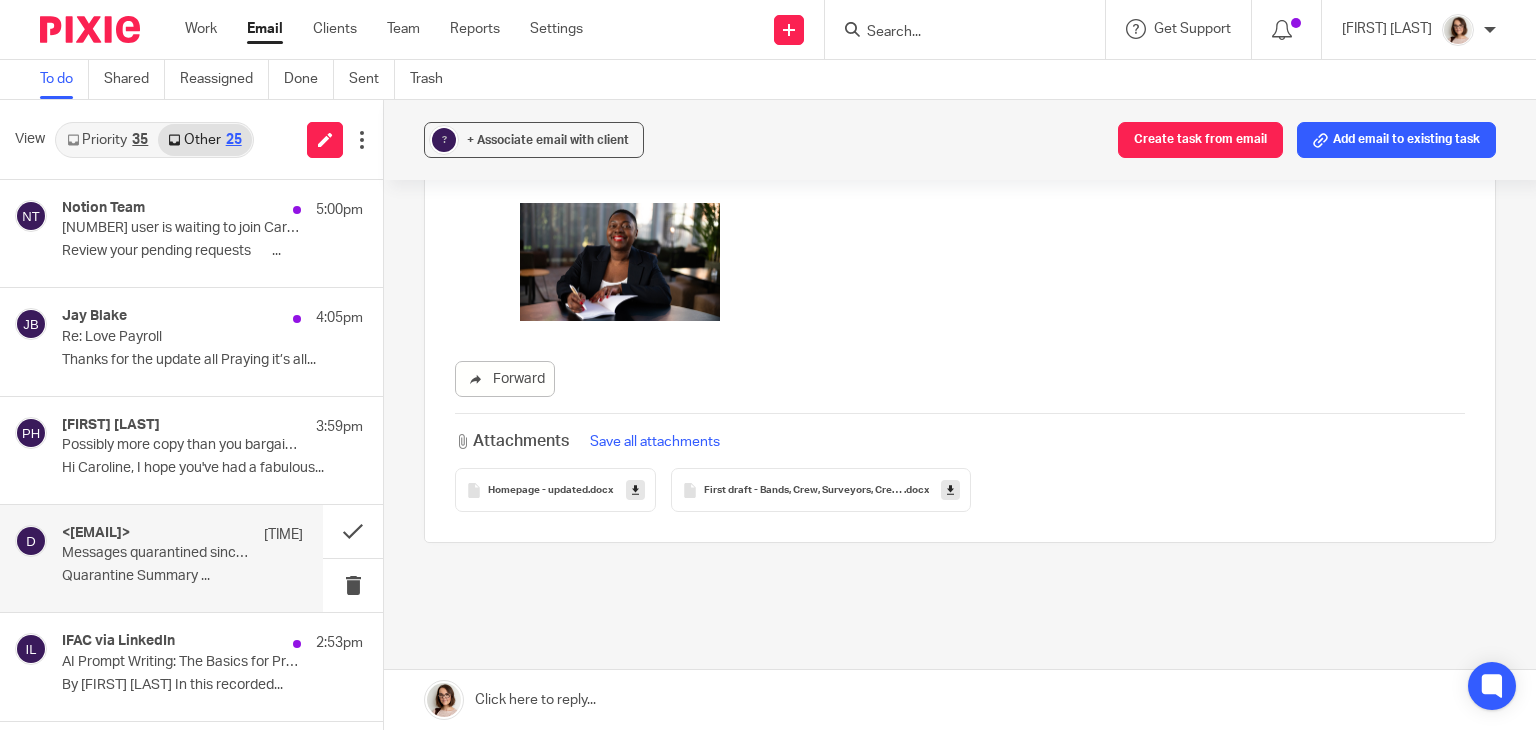scroll, scrollTop: 0, scrollLeft: 0, axis: both 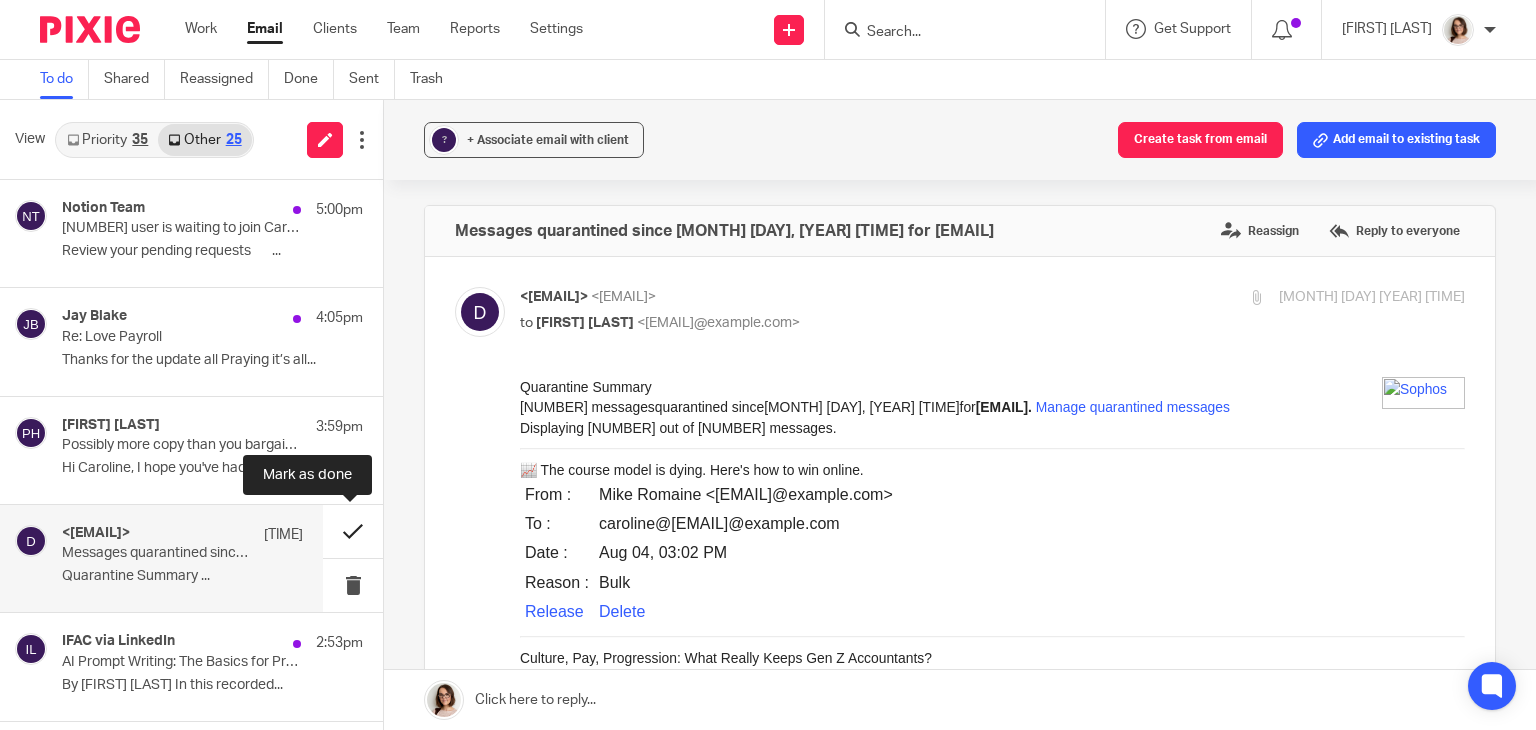 click at bounding box center (353, 531) 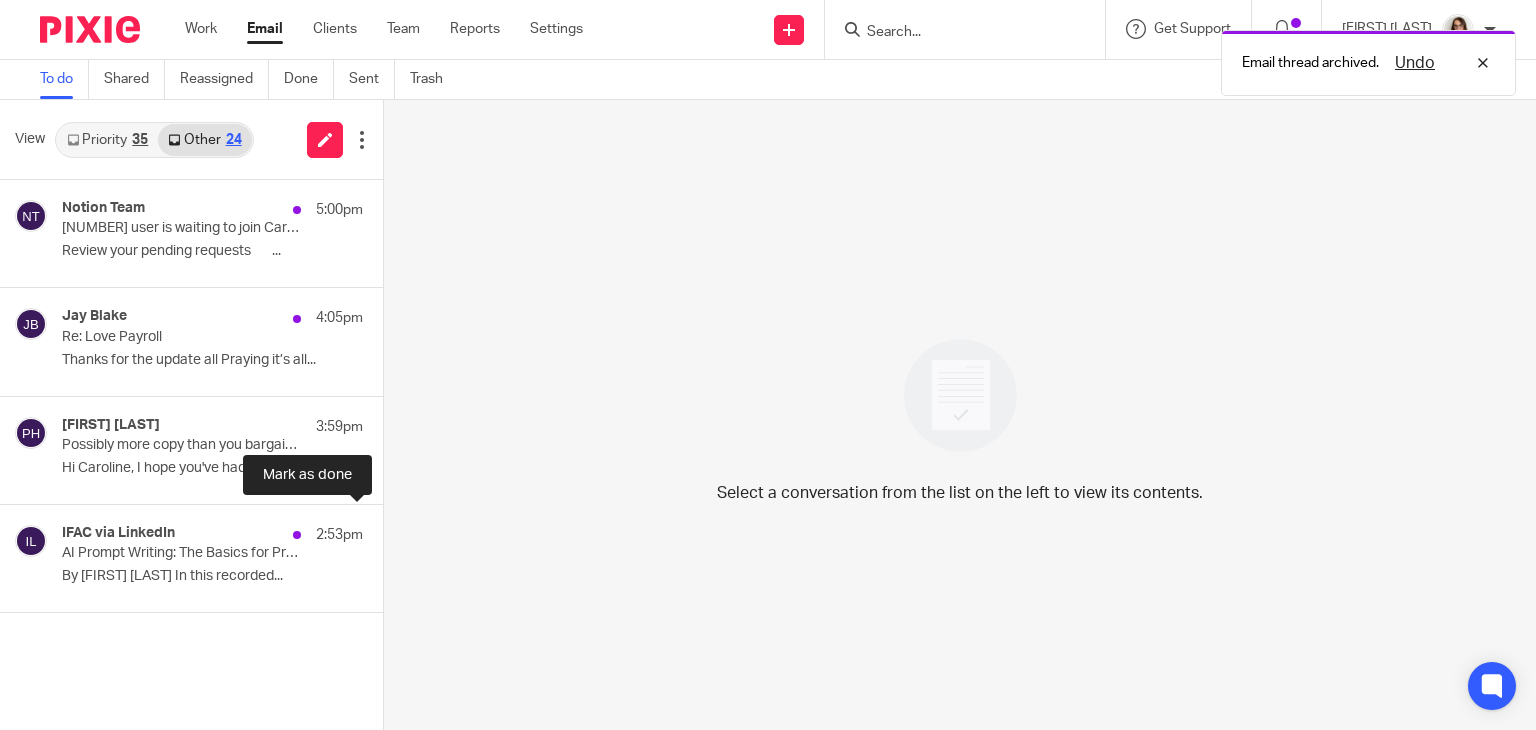 click at bounding box center [391, 531] 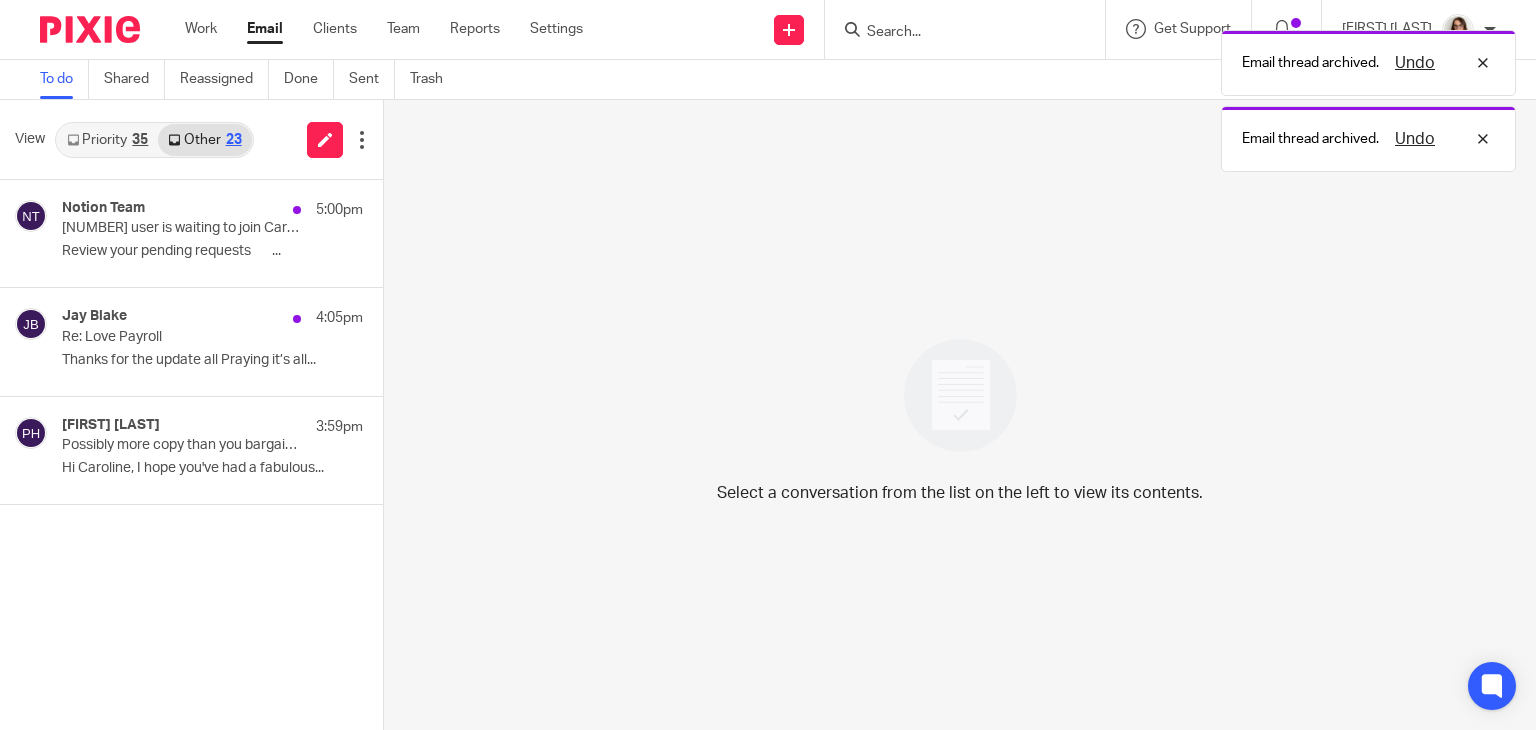click on "Email" at bounding box center [265, 29] 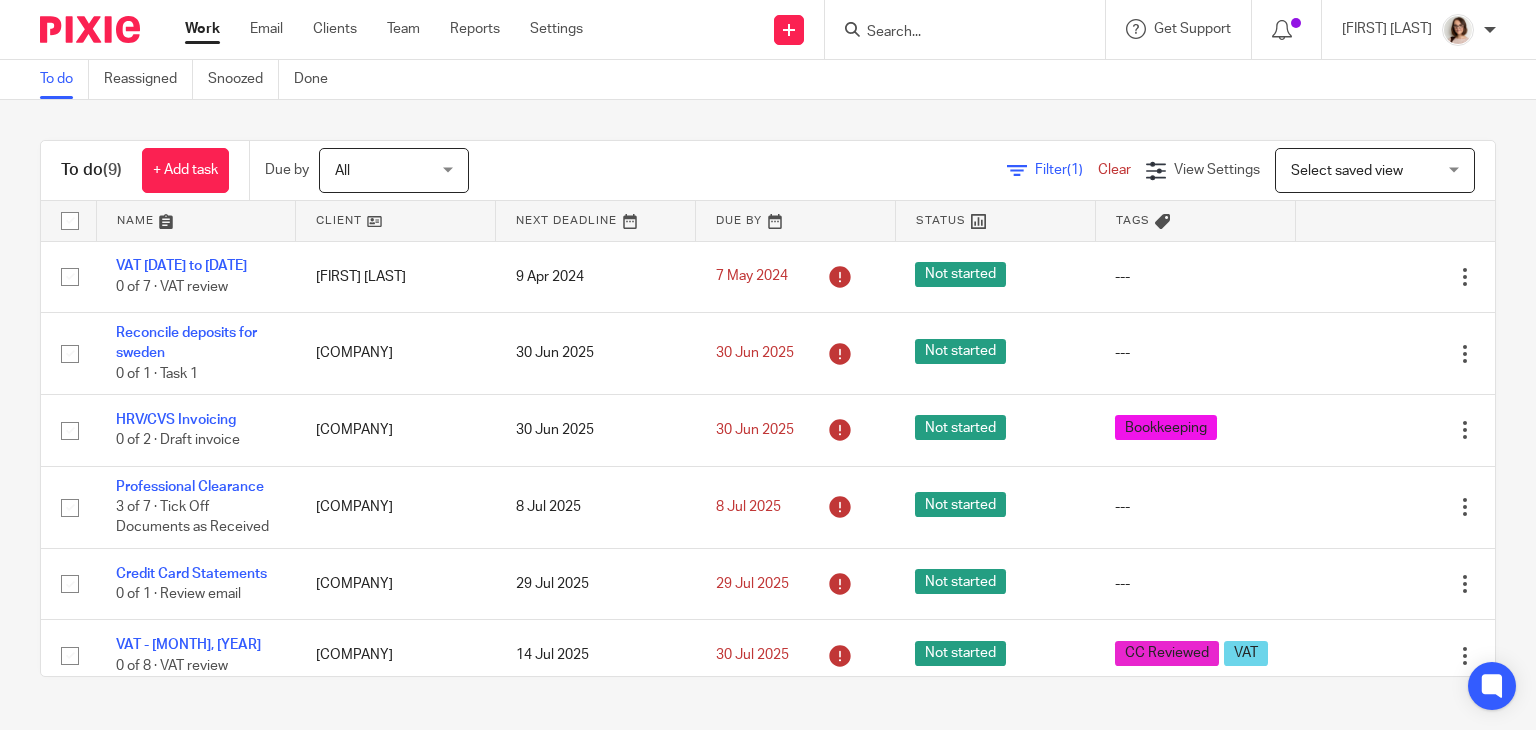 scroll, scrollTop: 0, scrollLeft: 0, axis: both 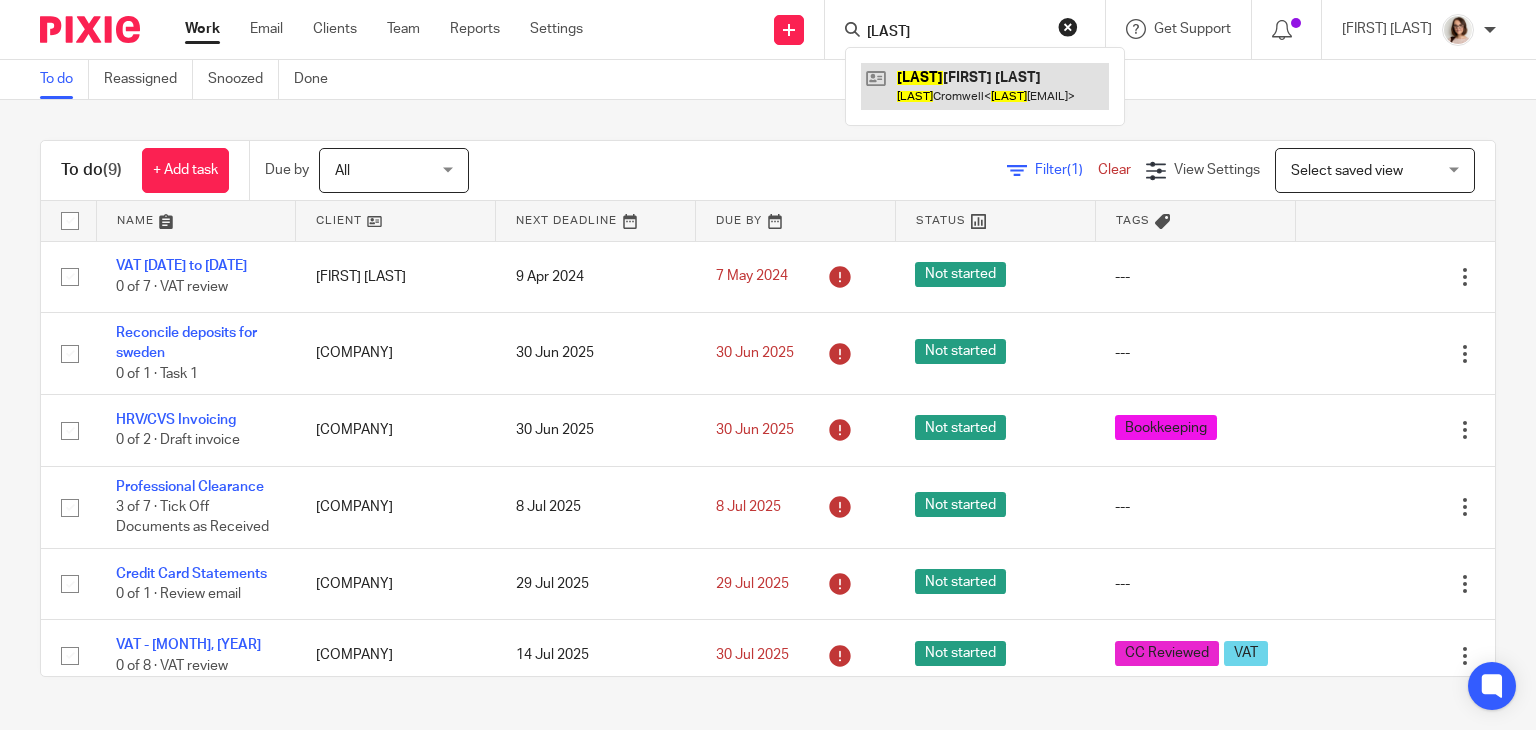 type on "madison" 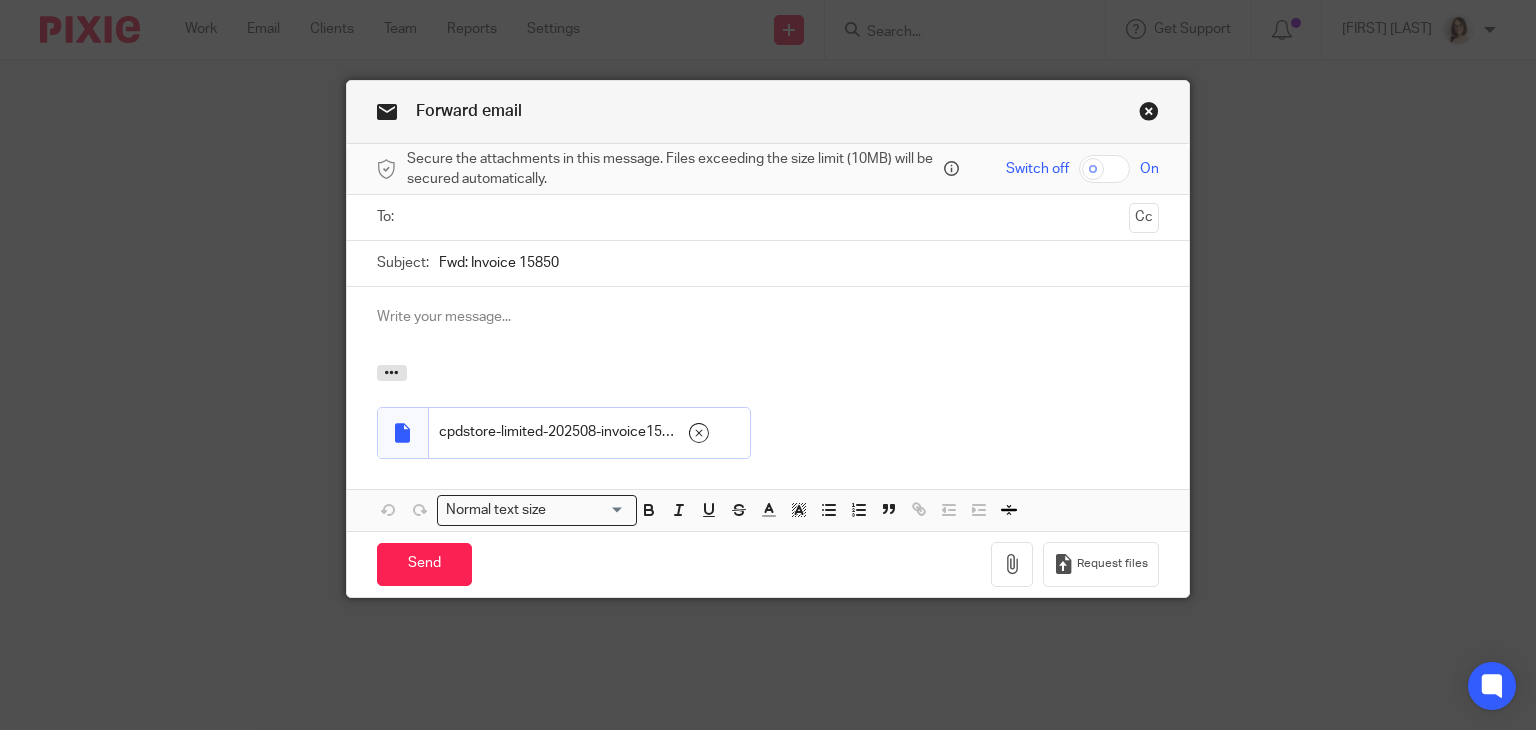scroll, scrollTop: 0, scrollLeft: 0, axis: both 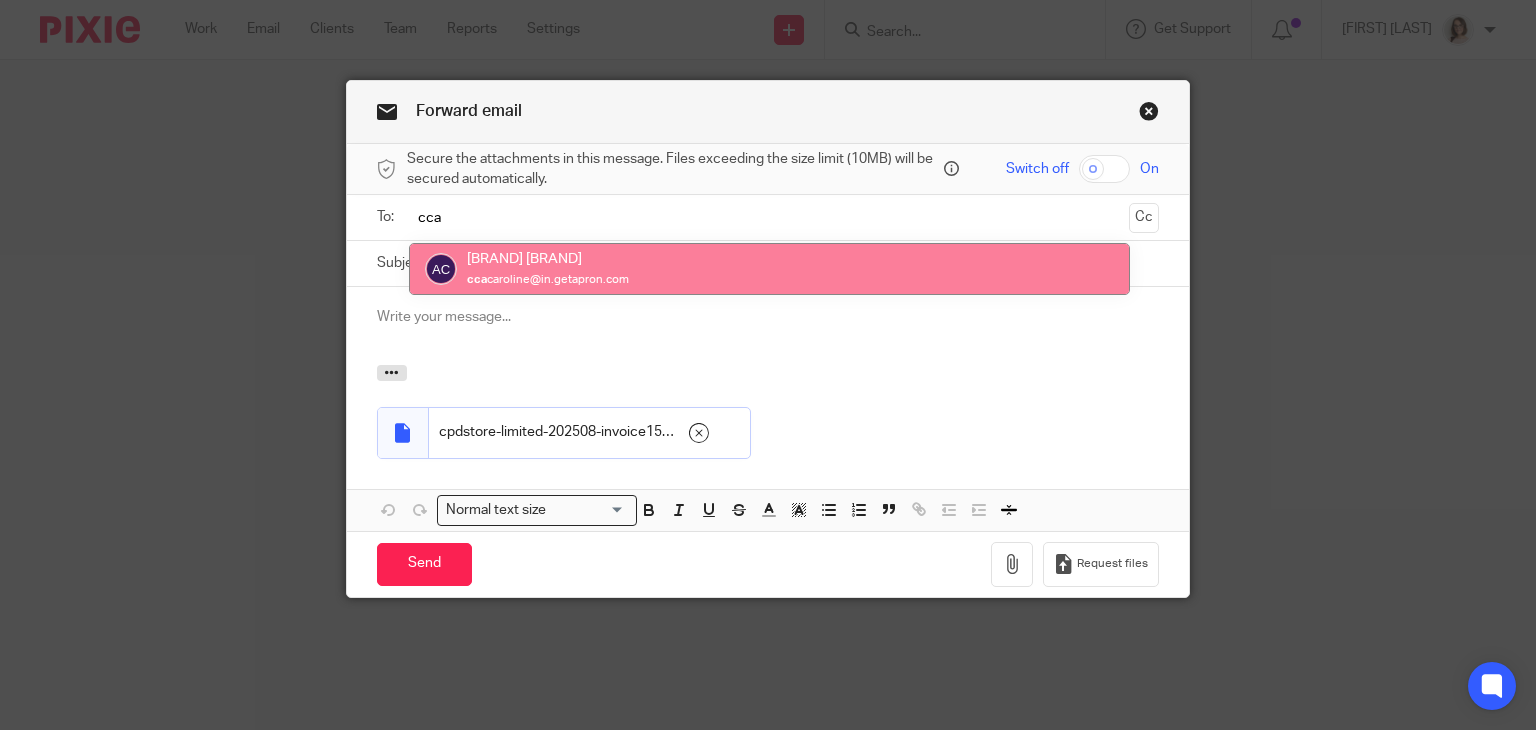 type on "cca" 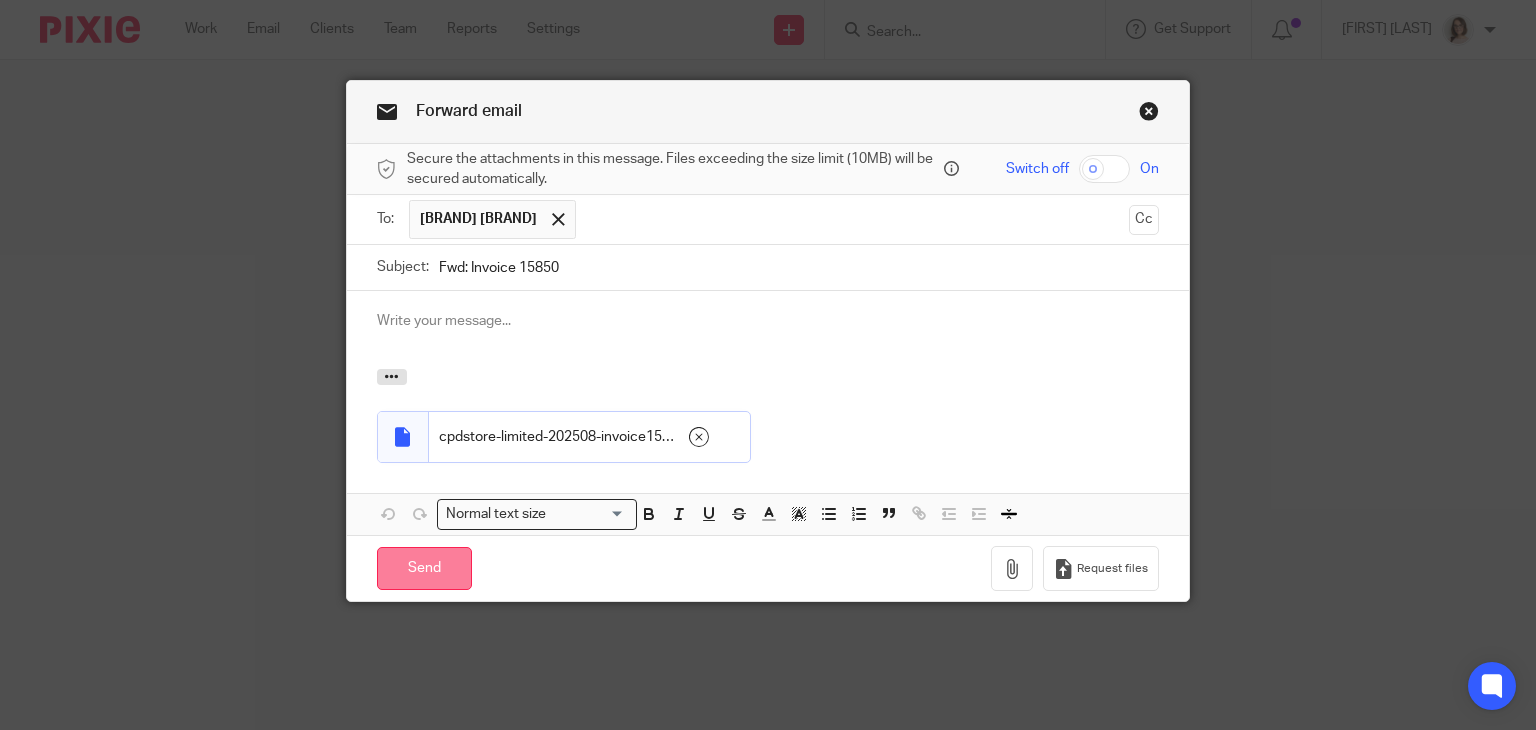 click on "Send" at bounding box center (424, 568) 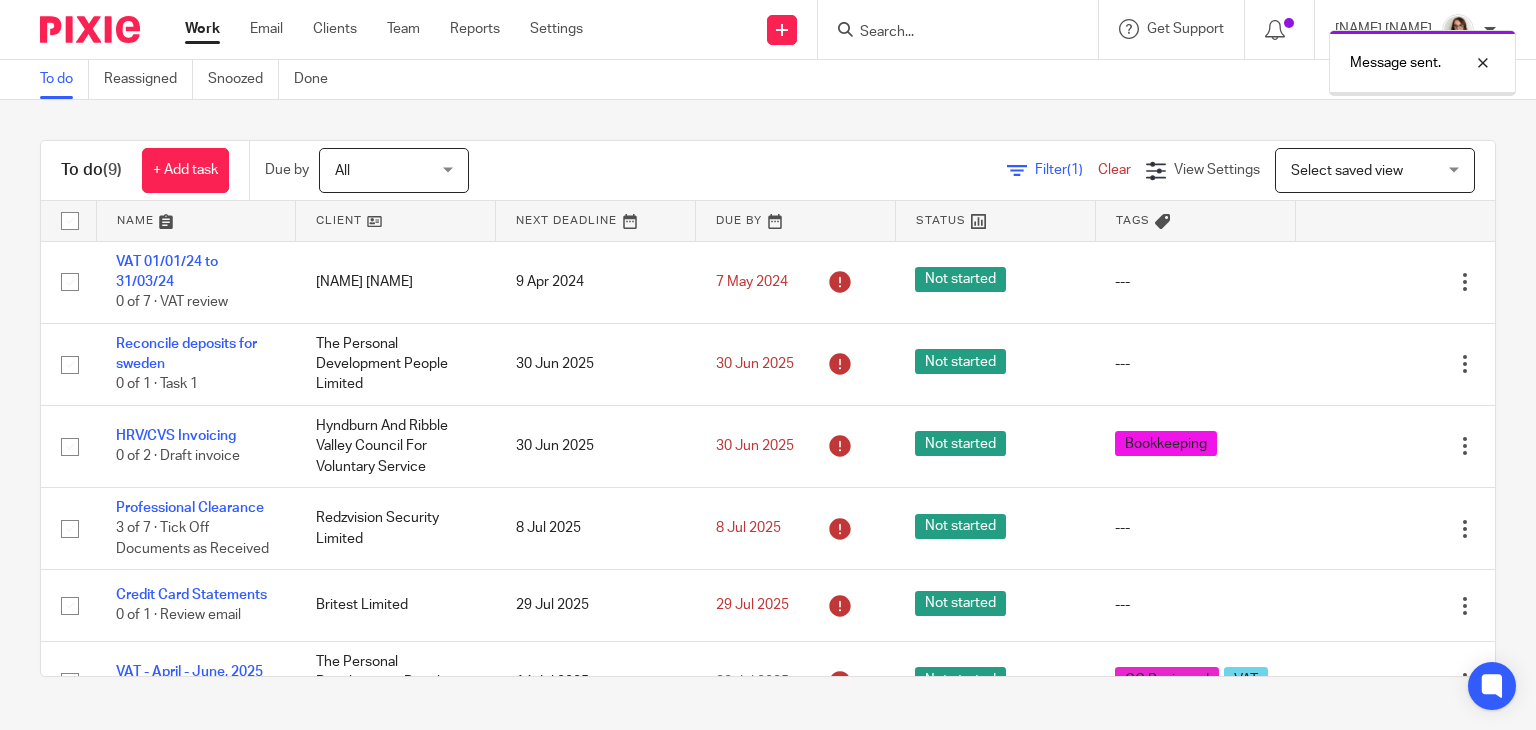 scroll, scrollTop: 0, scrollLeft: 0, axis: both 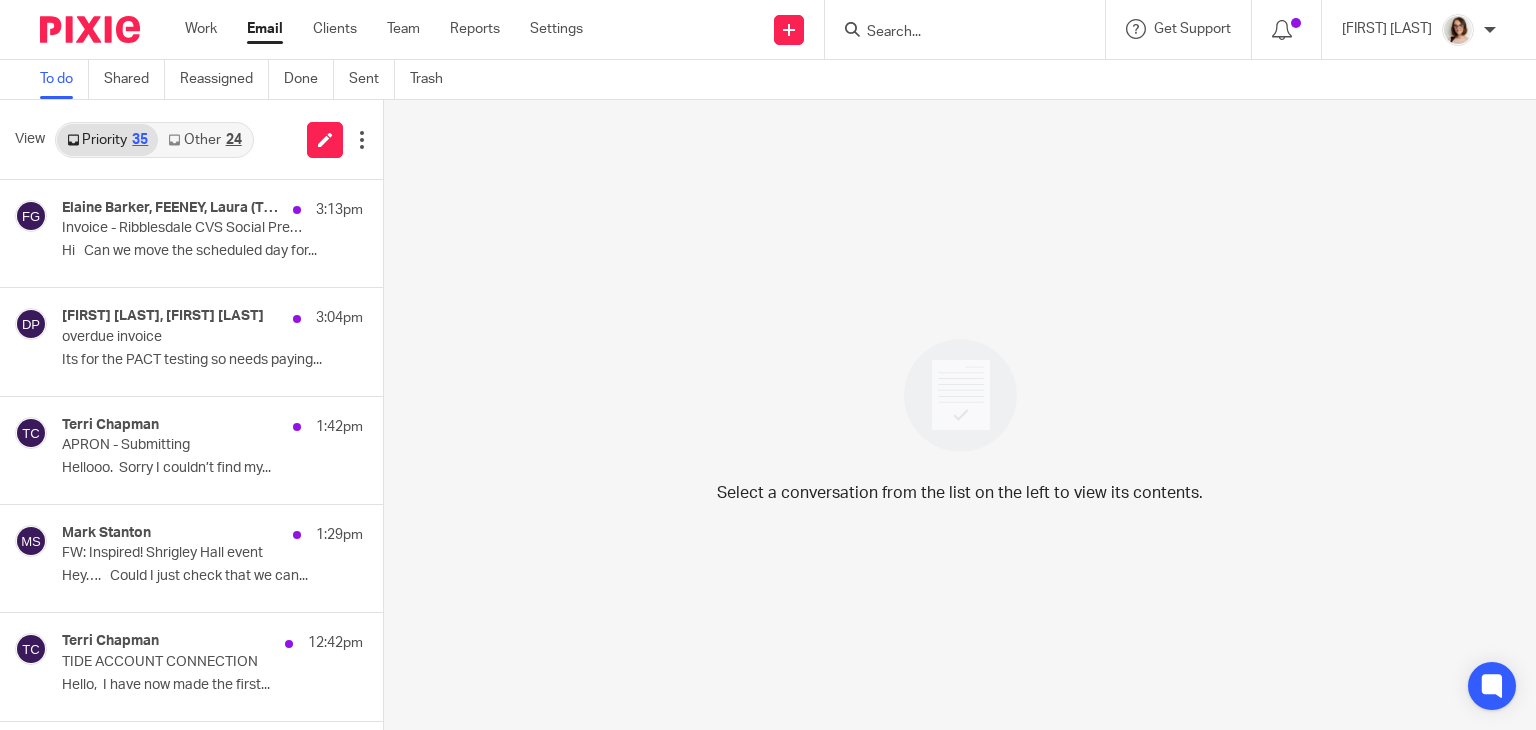 click on "Other
24" at bounding box center [204, 140] 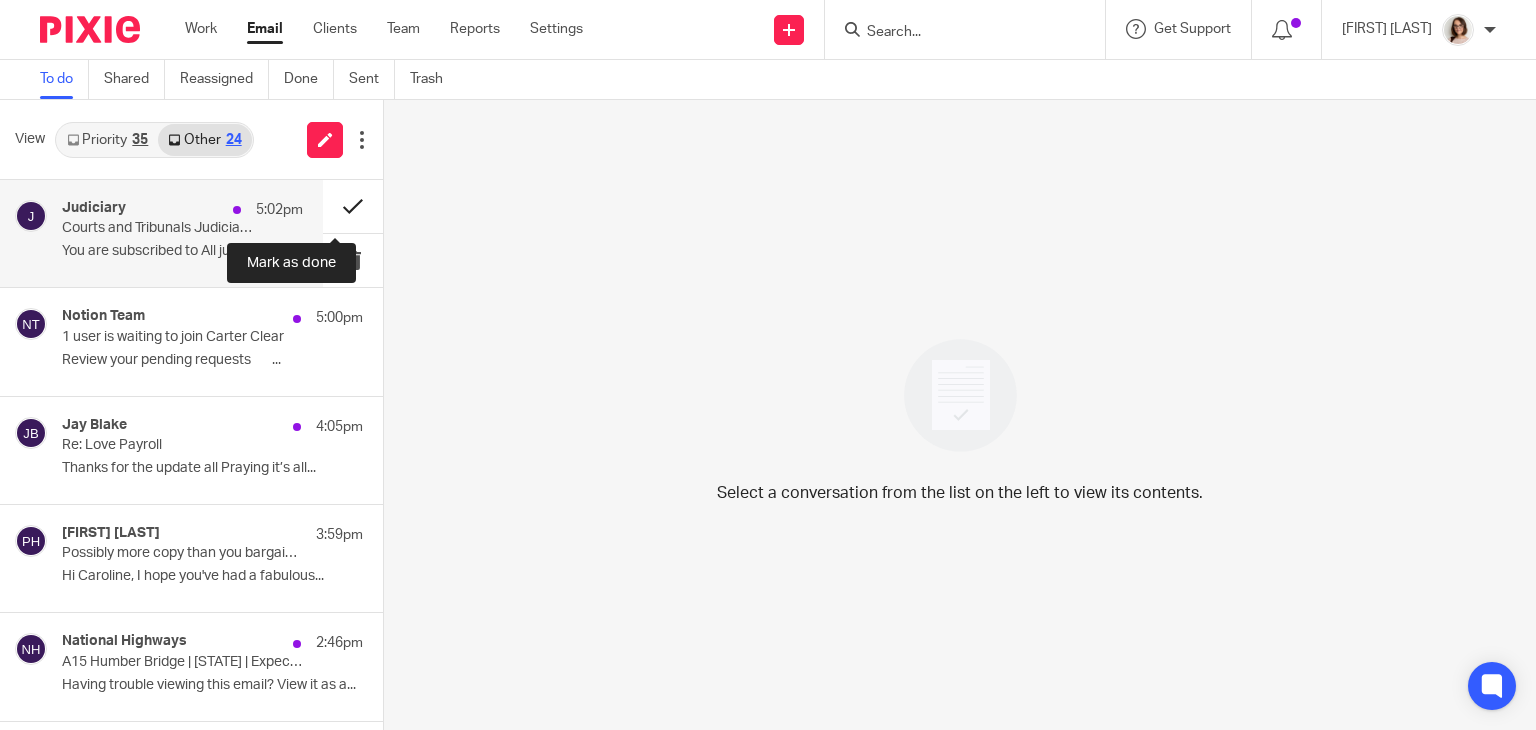 click at bounding box center [353, 206] 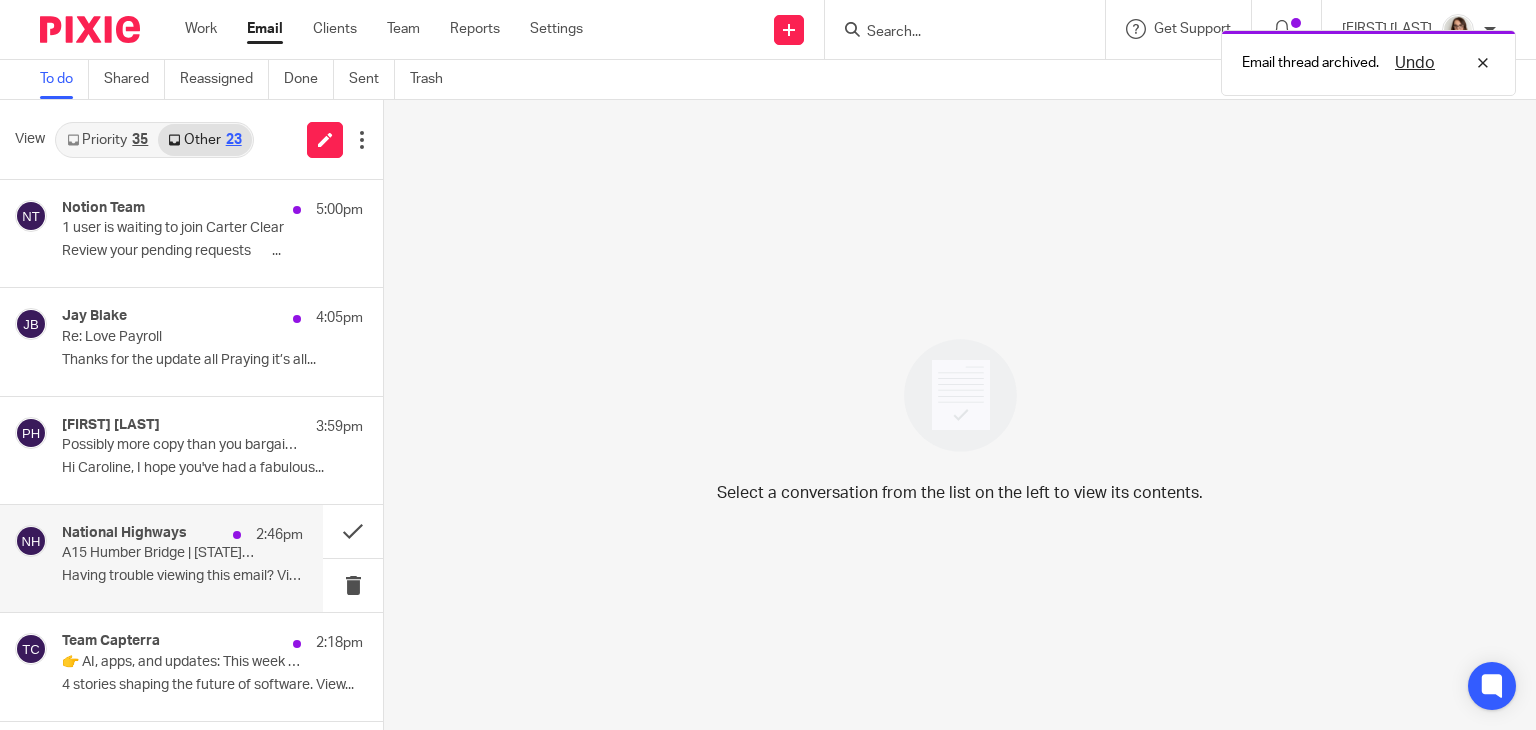 click on "A15 Humber Bridge | East Riding of Yorkshire | Expect Delays" at bounding box center [158, 553] 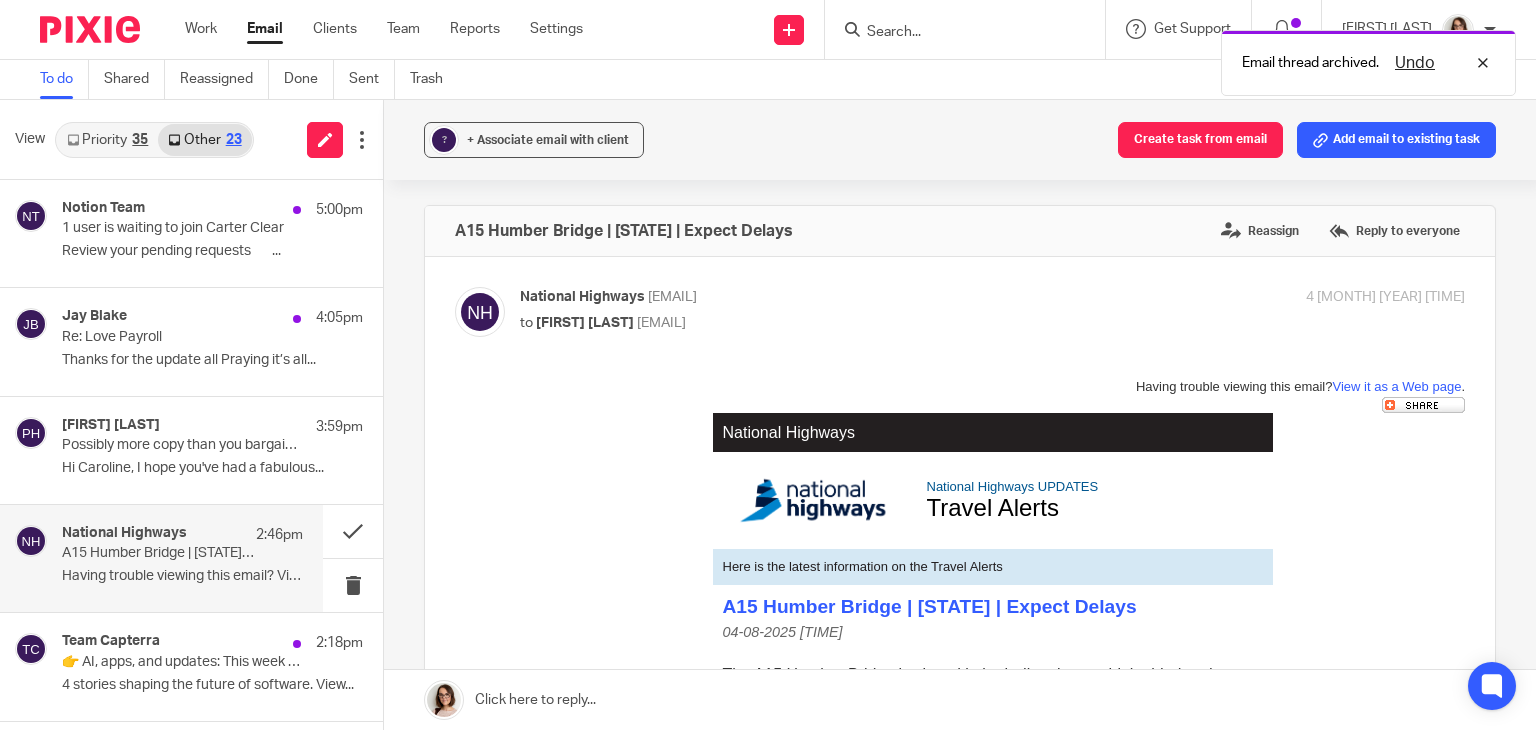 scroll, scrollTop: 0, scrollLeft: 0, axis: both 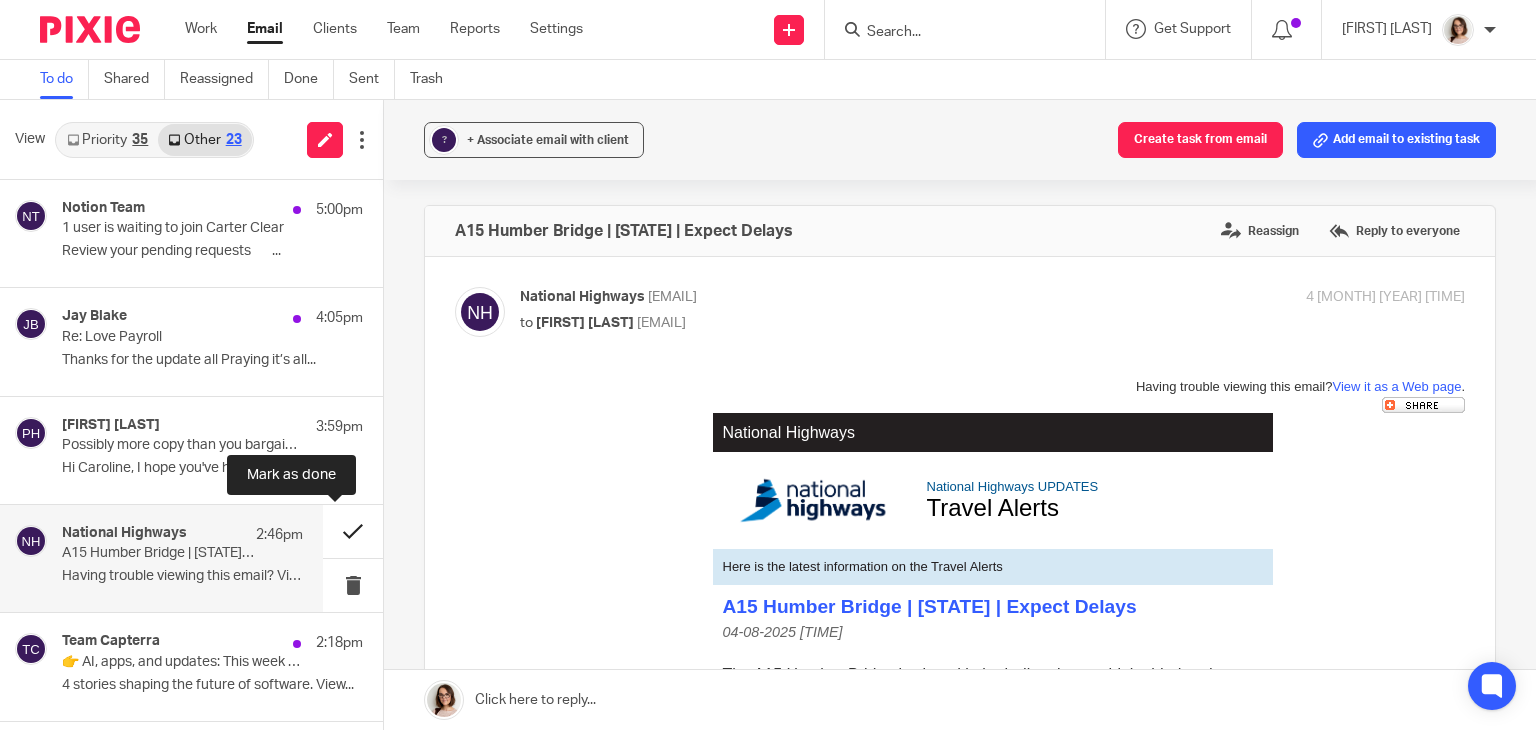click at bounding box center (353, 531) 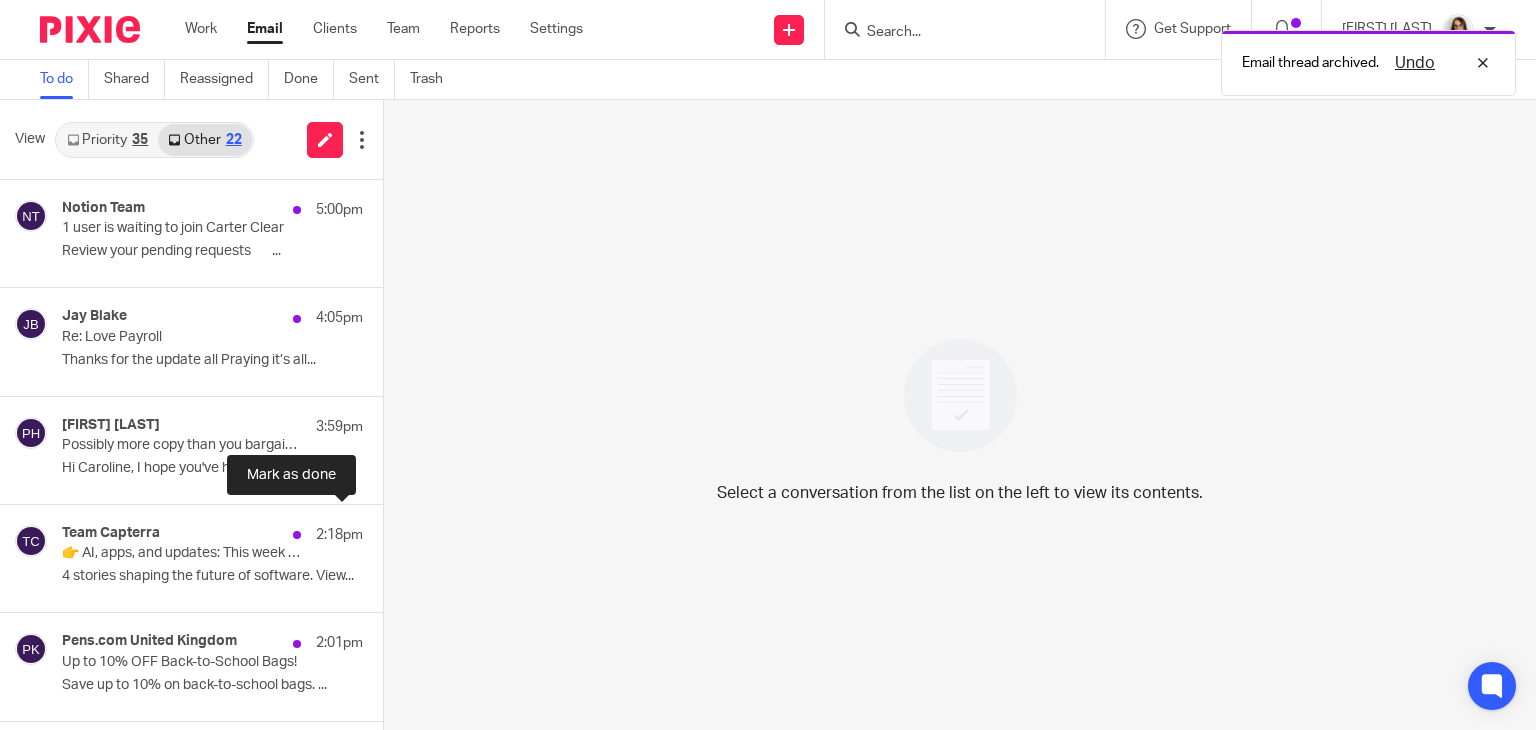 click at bounding box center [391, 531] 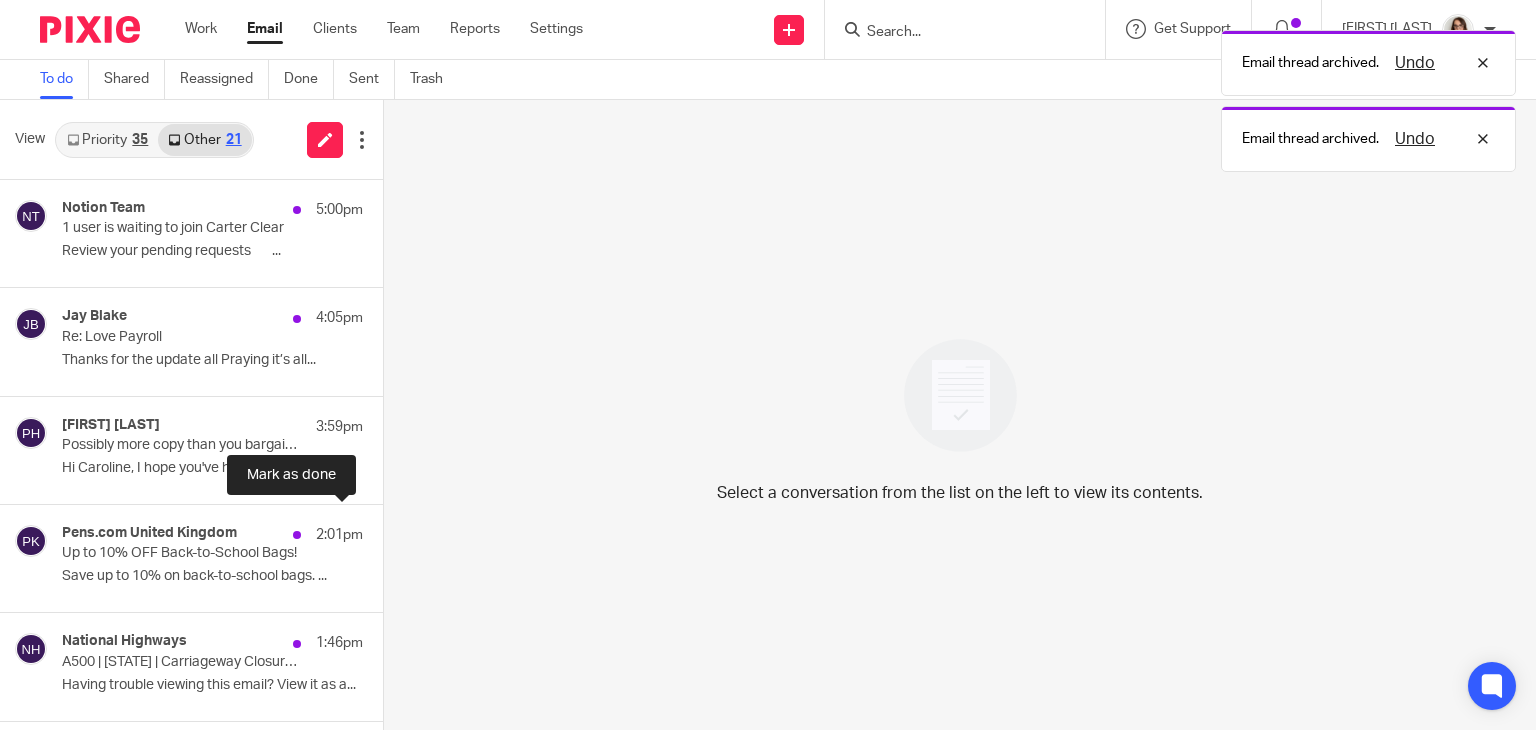 click at bounding box center (391, 531) 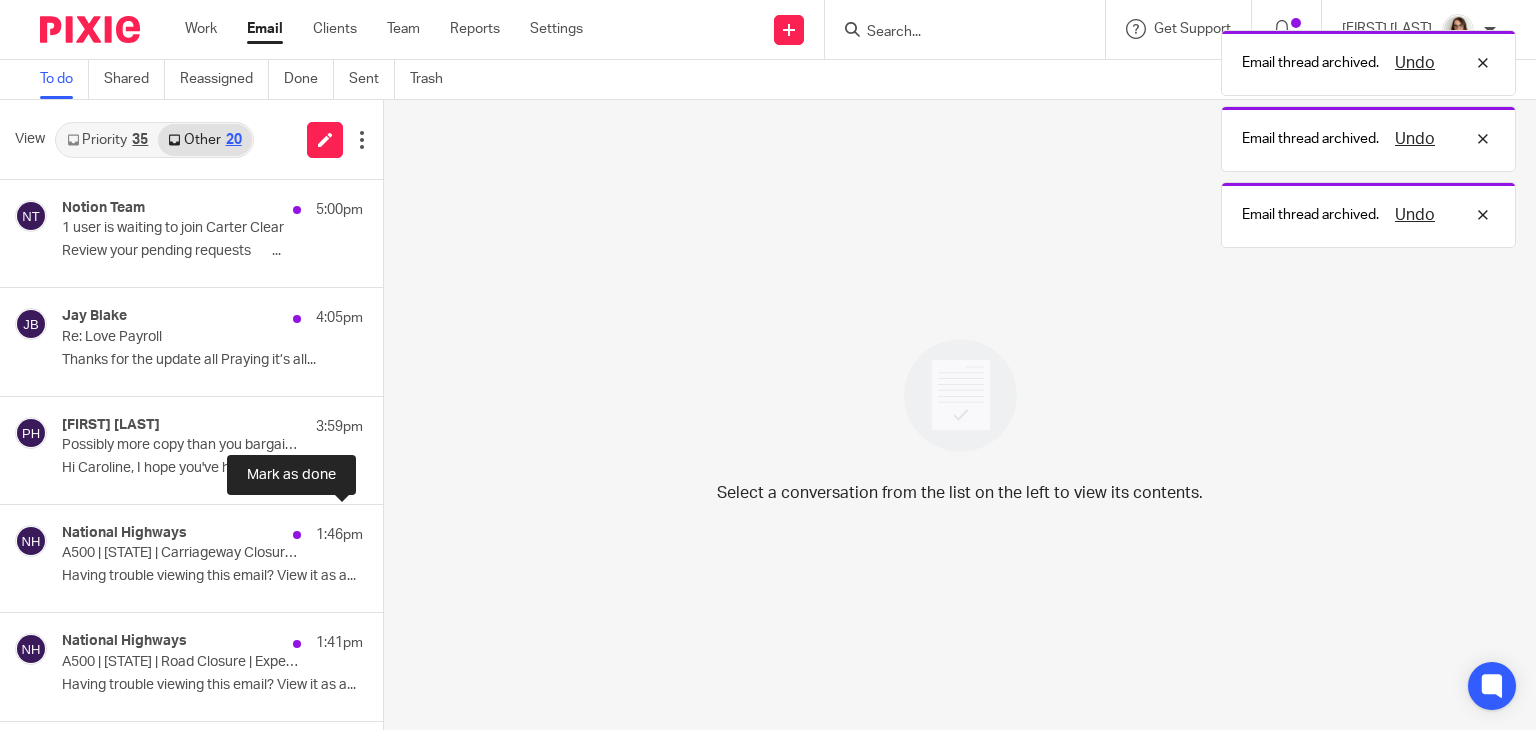 click at bounding box center [391, 531] 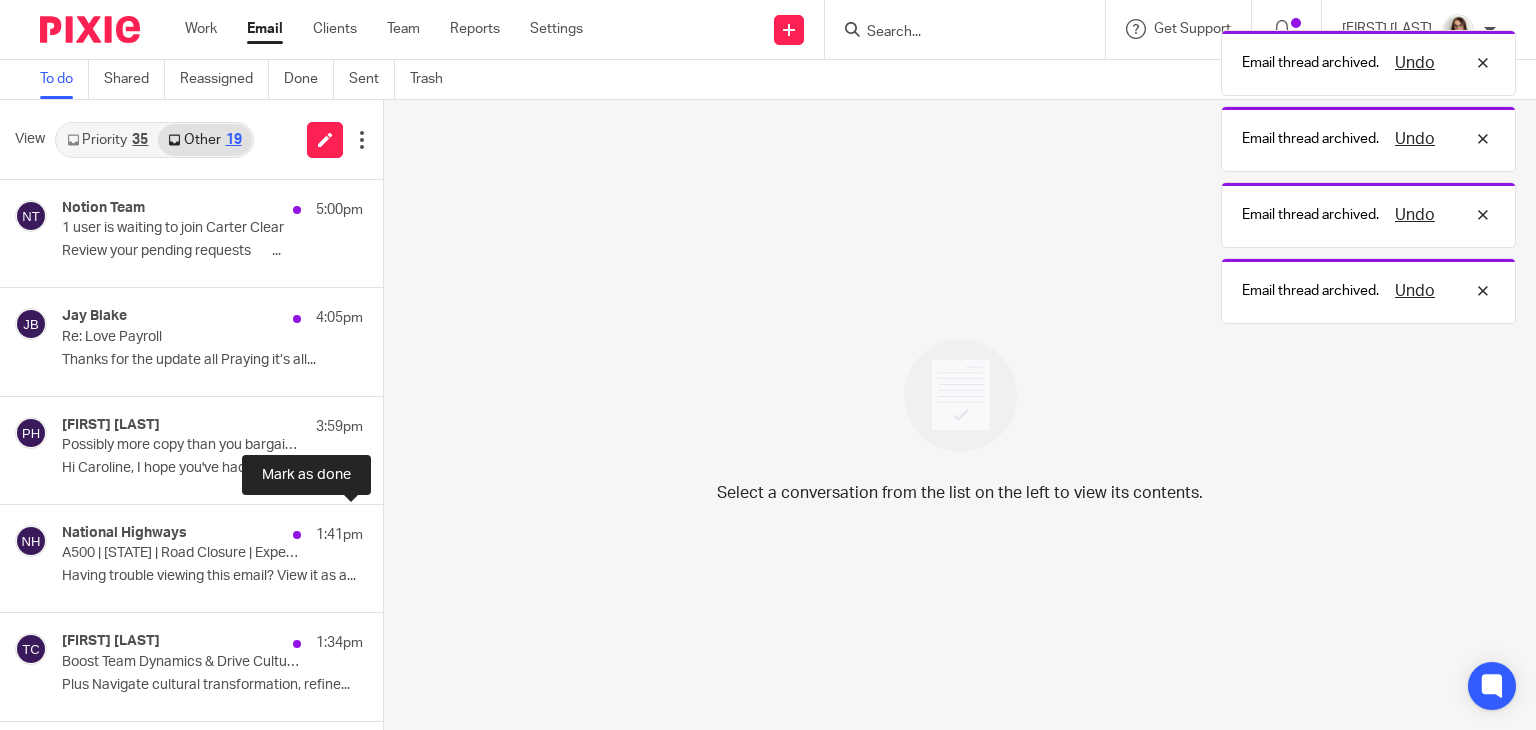 click at bounding box center (391, 531) 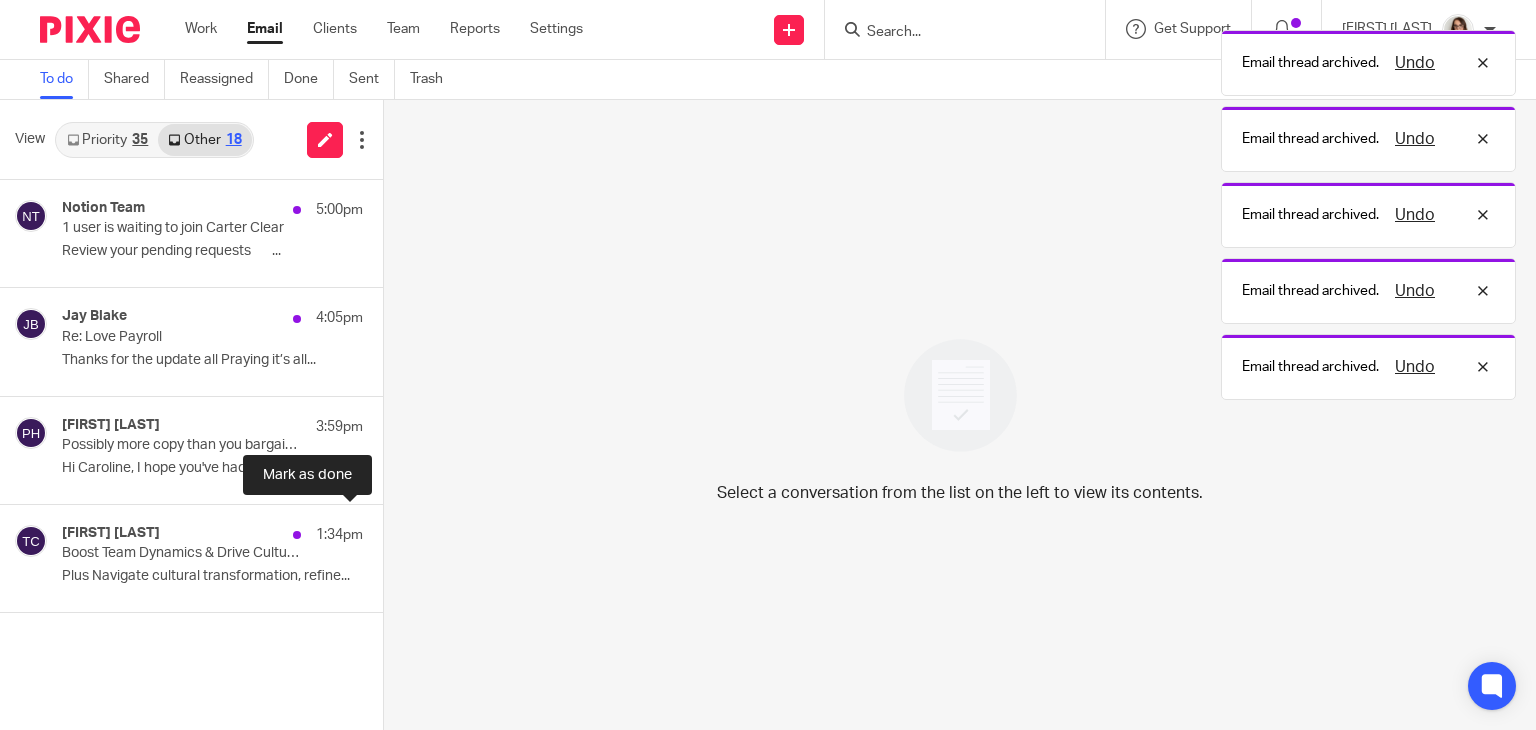 click at bounding box center (391, 531) 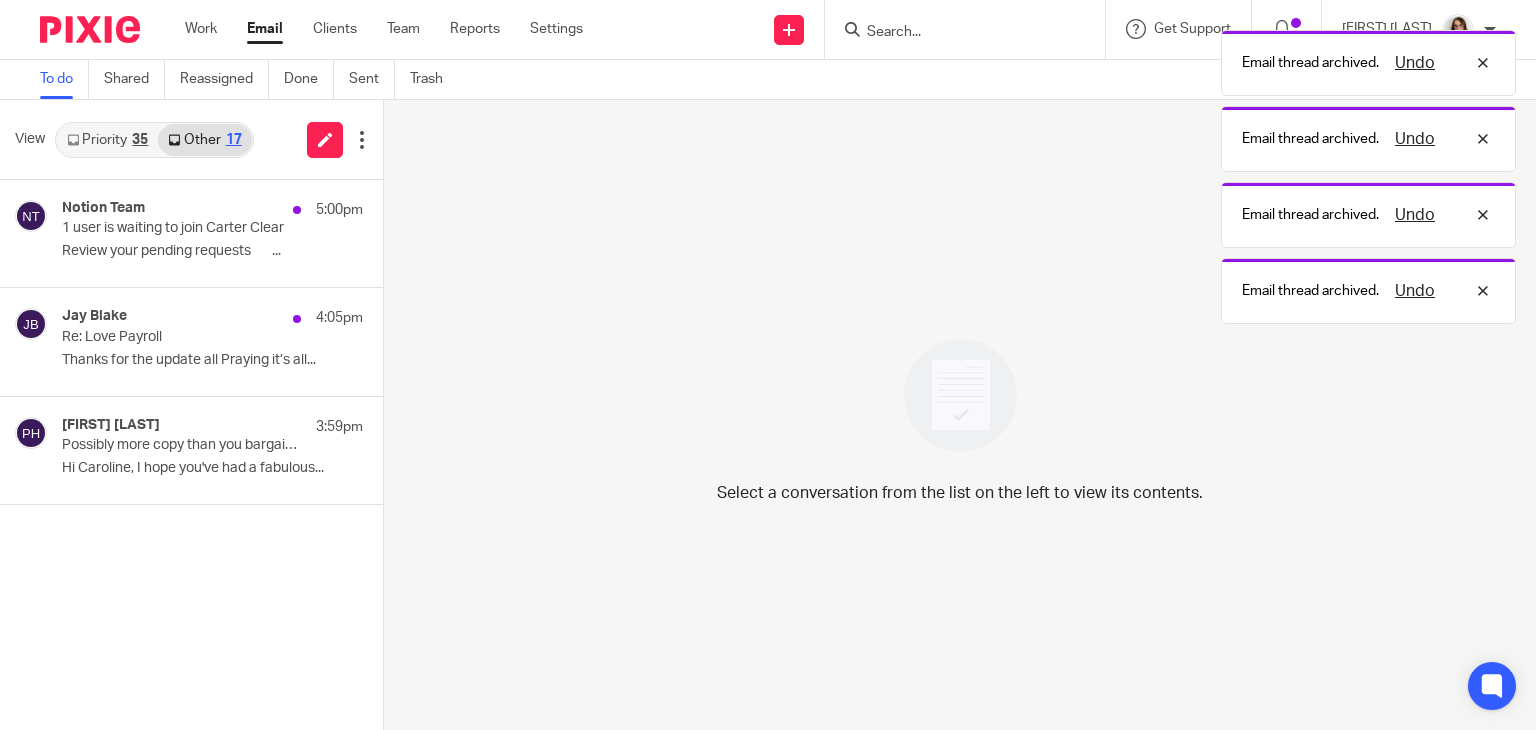 click on "Email" at bounding box center [265, 29] 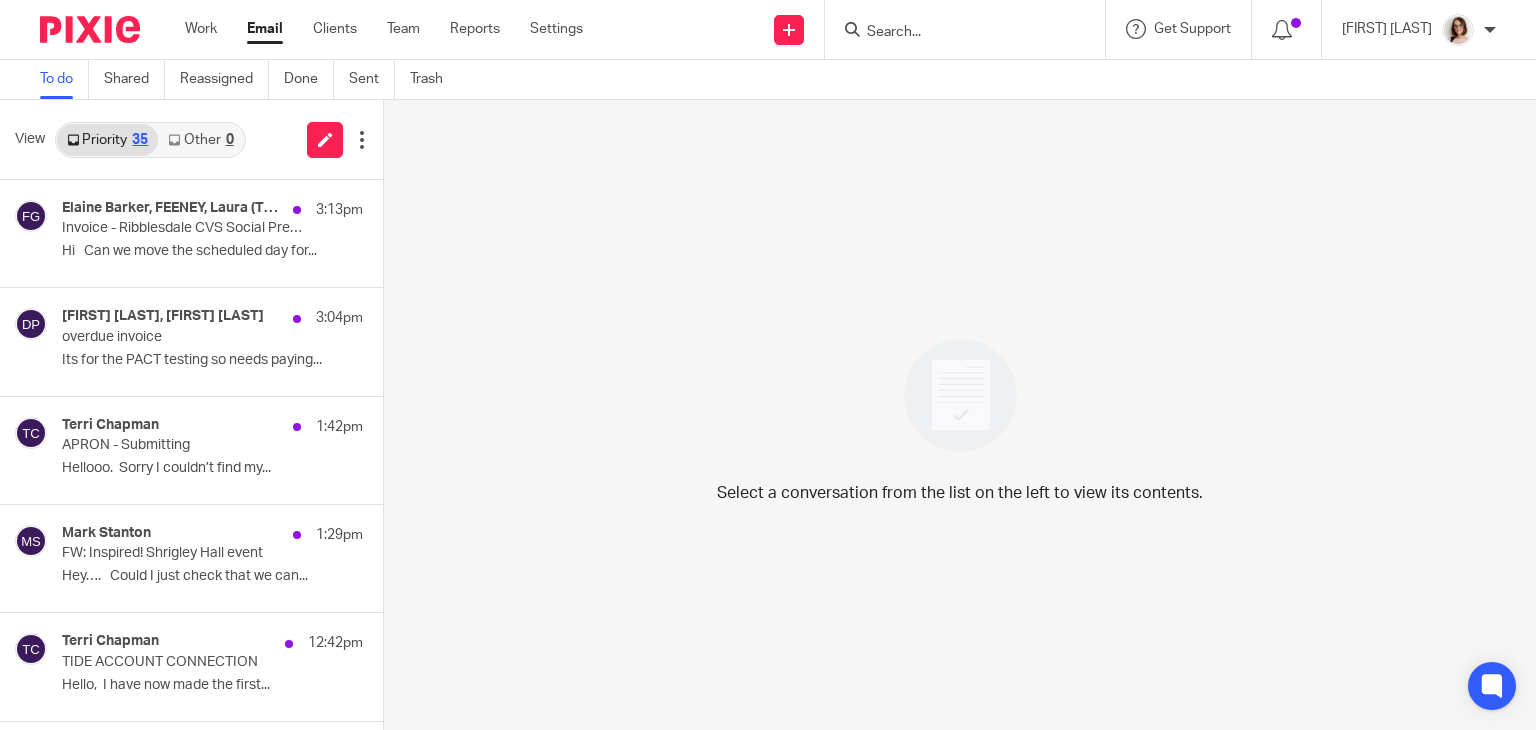 scroll, scrollTop: 0, scrollLeft: 0, axis: both 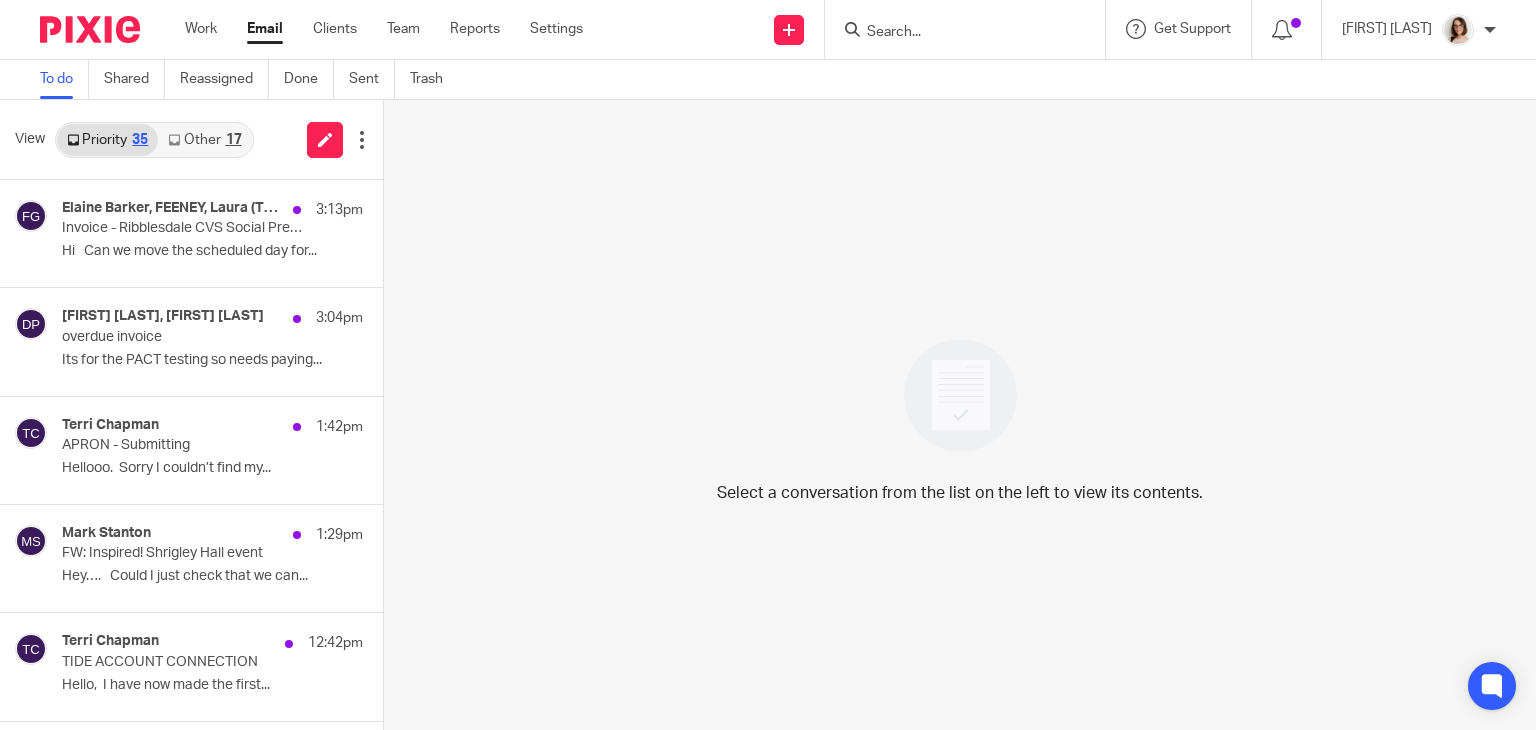 click on "Other
17" at bounding box center [204, 140] 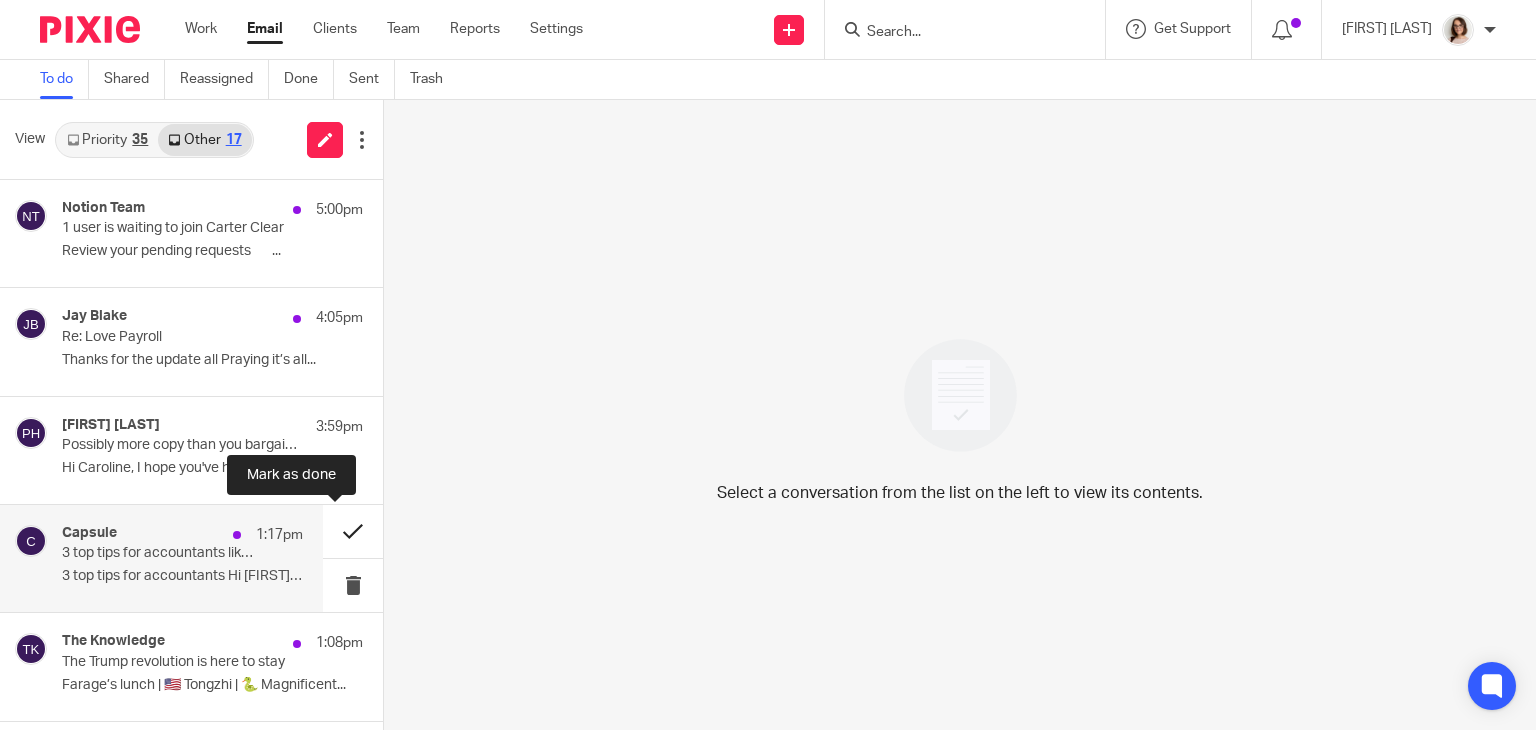 click at bounding box center [353, 531] 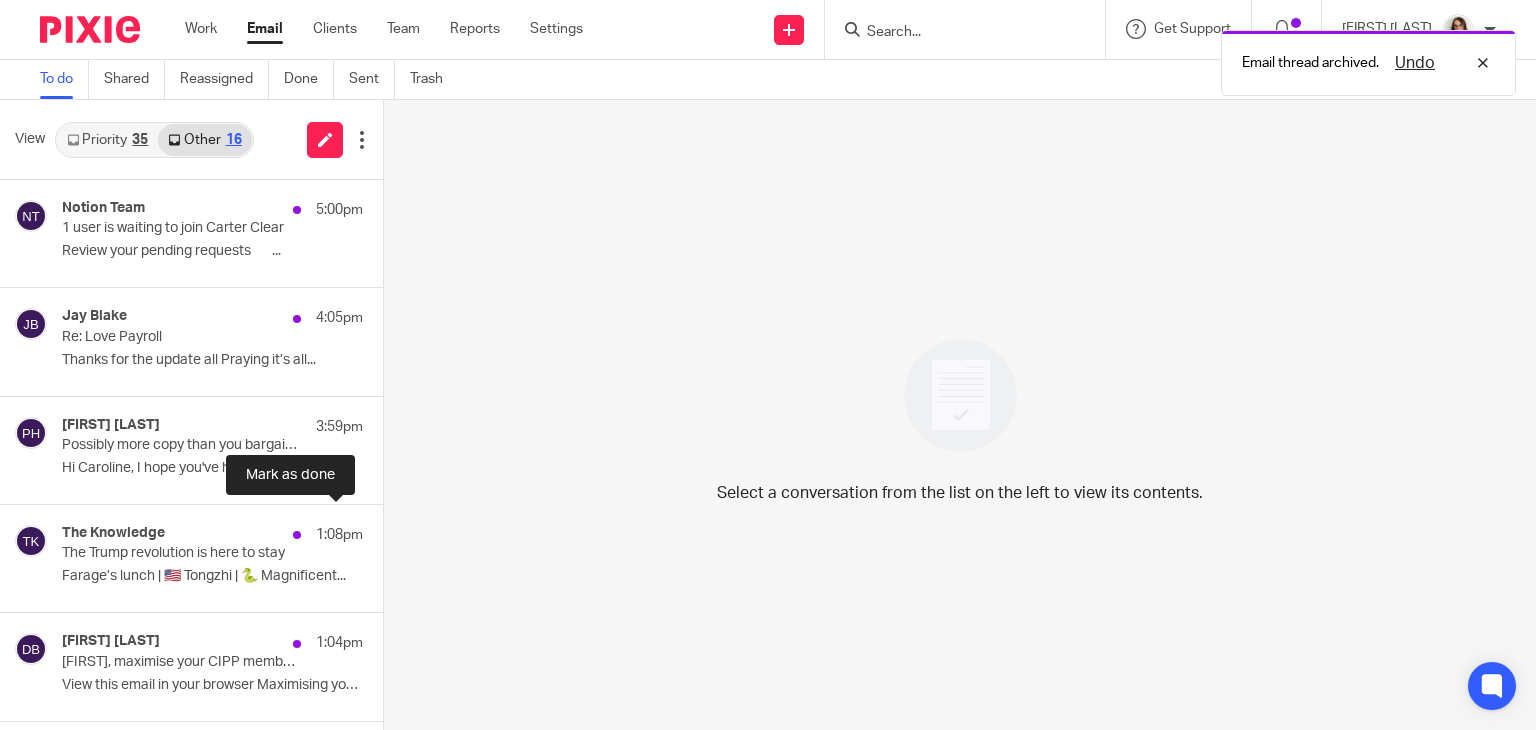 click at bounding box center (391, 531) 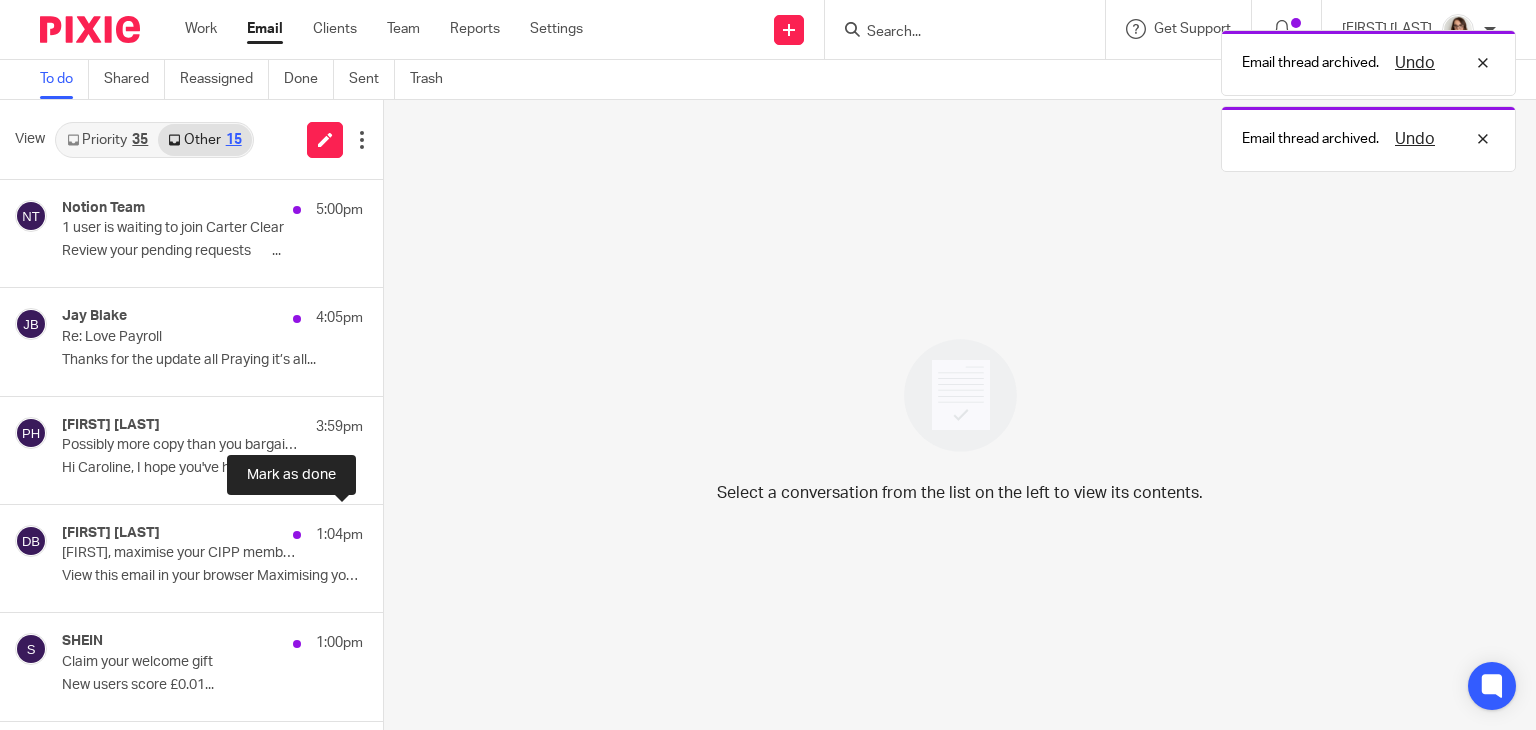 click at bounding box center (391, 531) 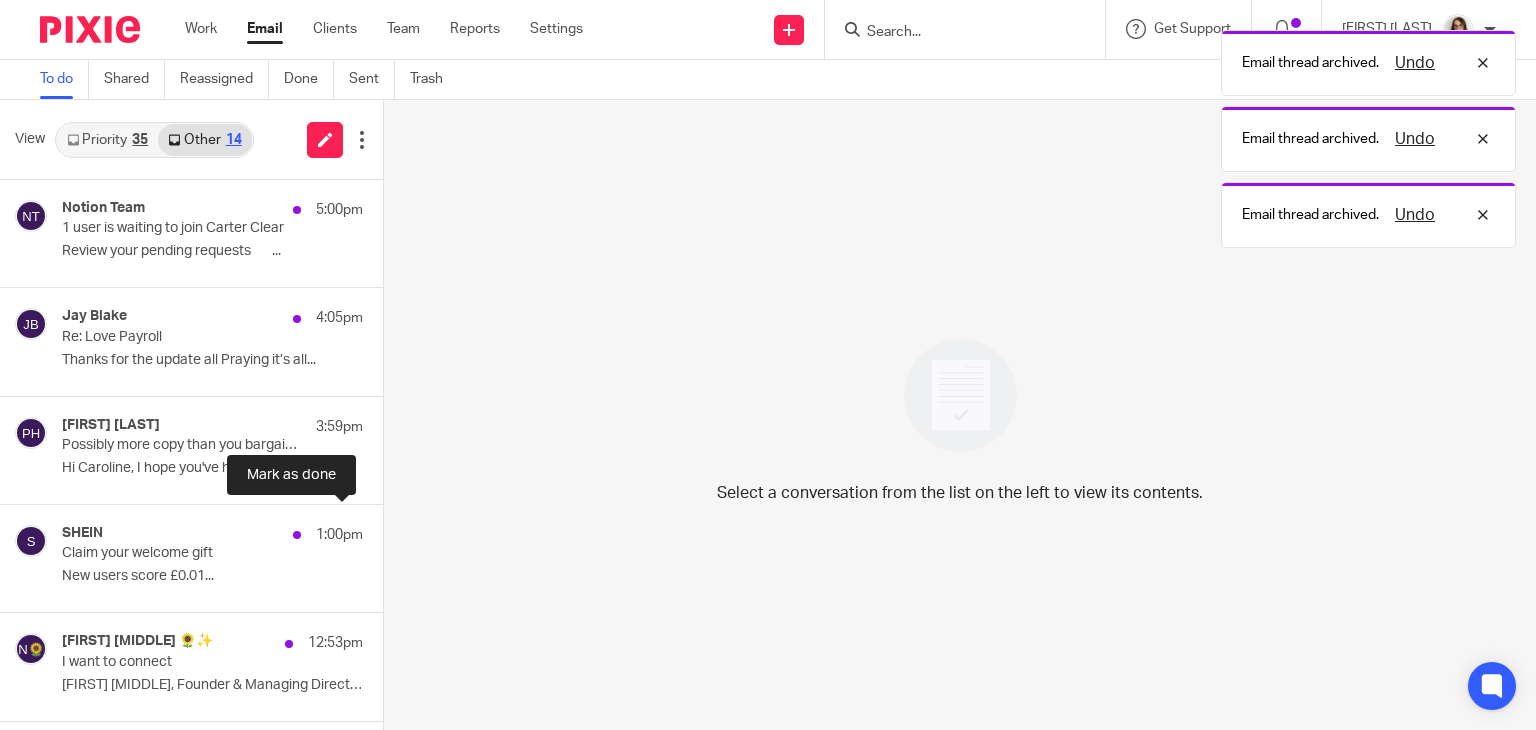 click at bounding box center [391, 531] 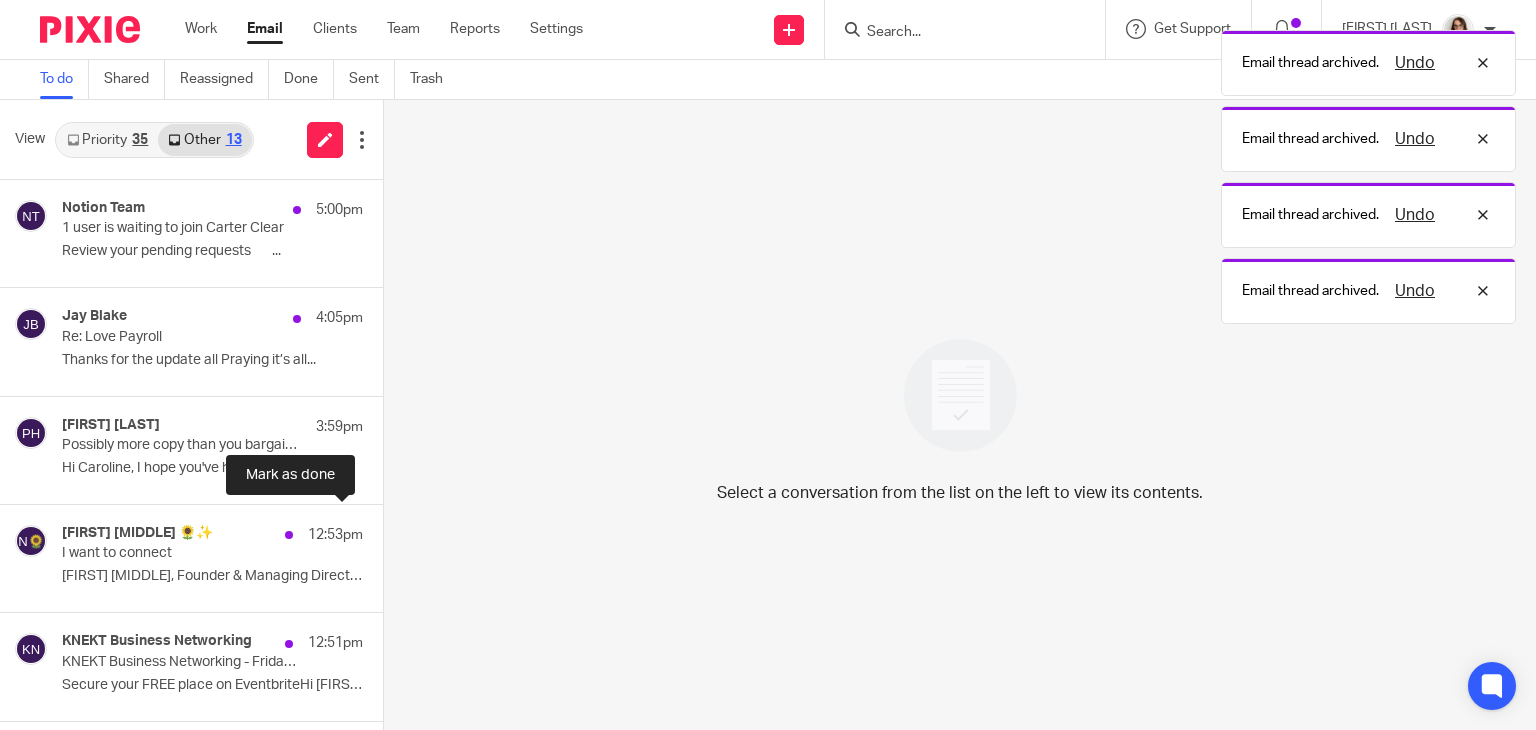 click at bounding box center [391, 531] 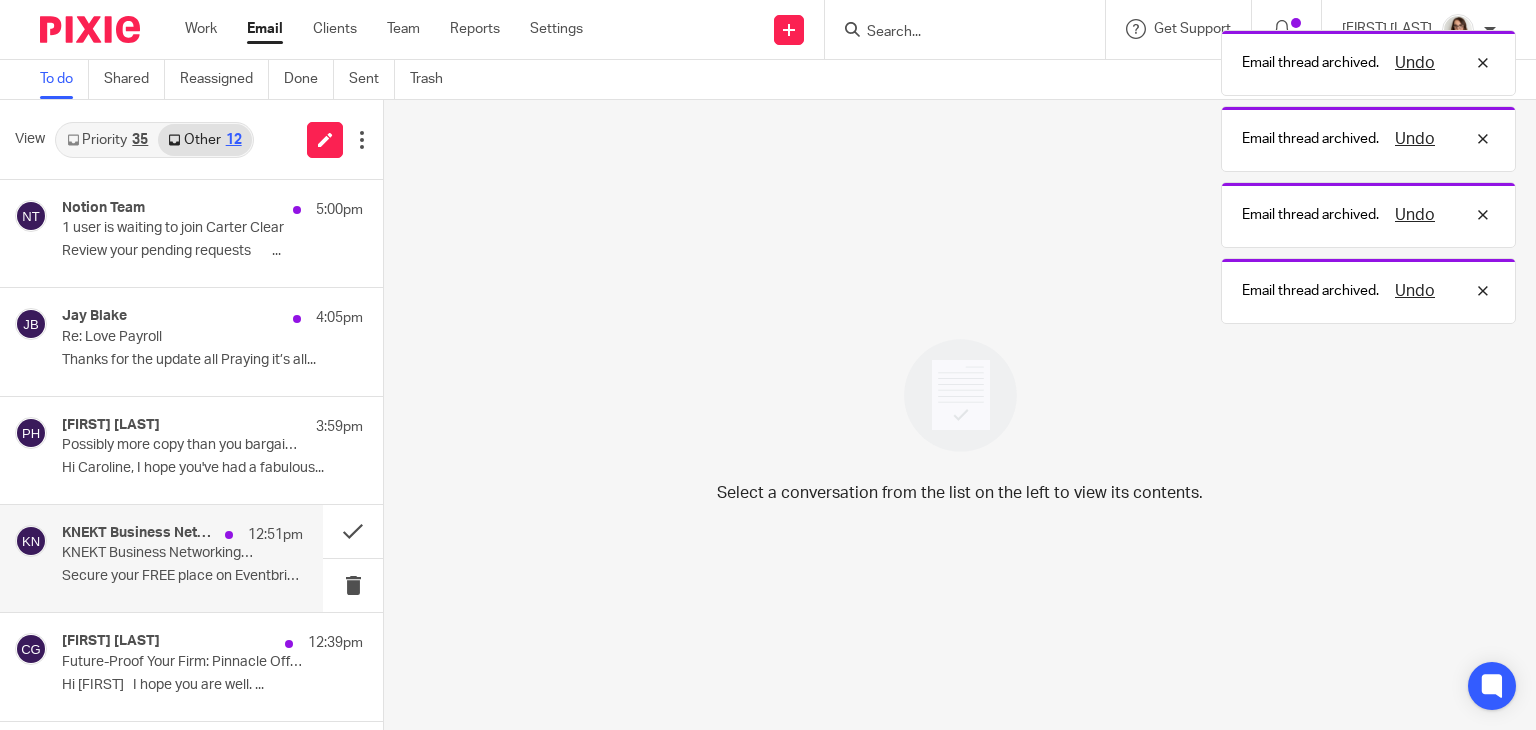 click on "Secure your FREE place on EventbriteHi [FIRST]..." at bounding box center (182, 576) 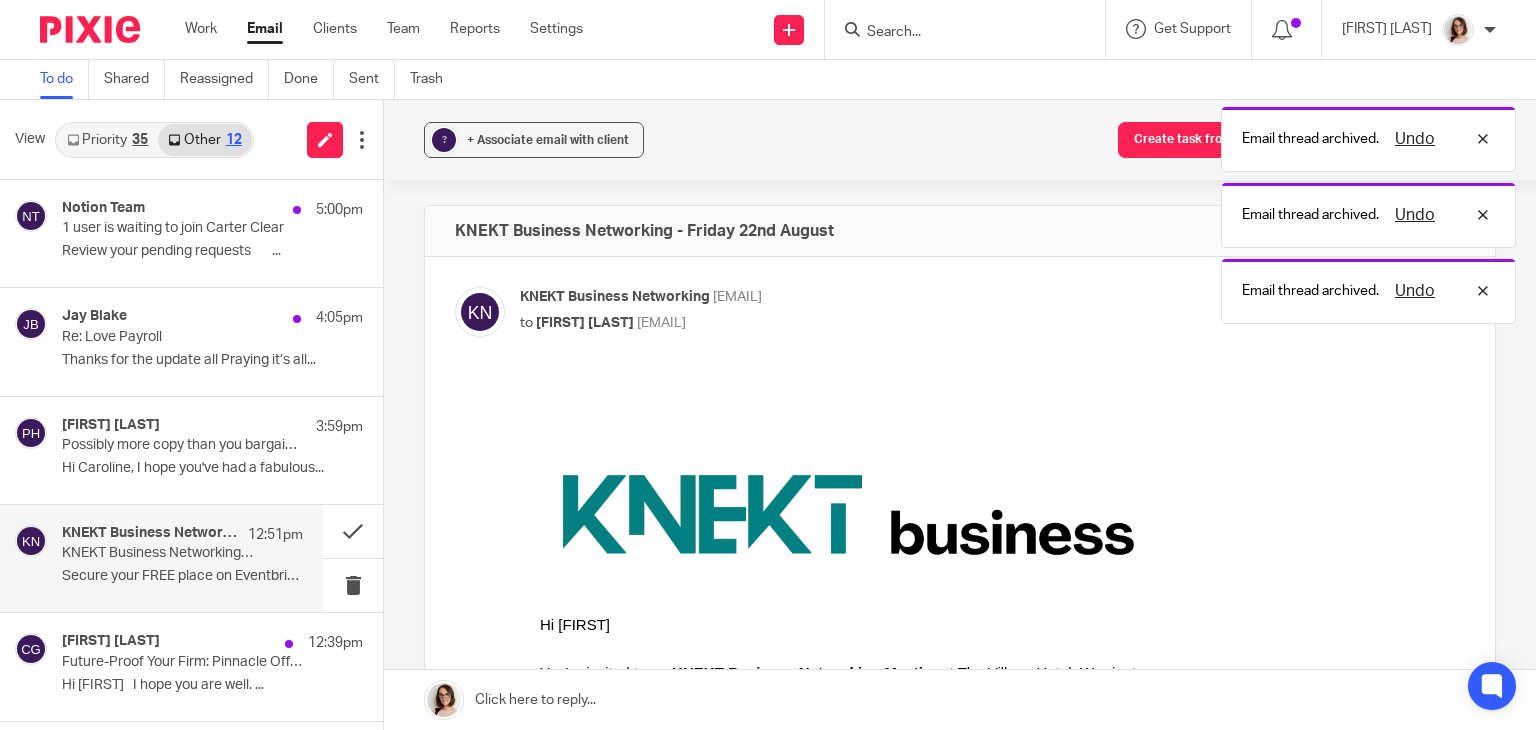 scroll, scrollTop: 0, scrollLeft: 0, axis: both 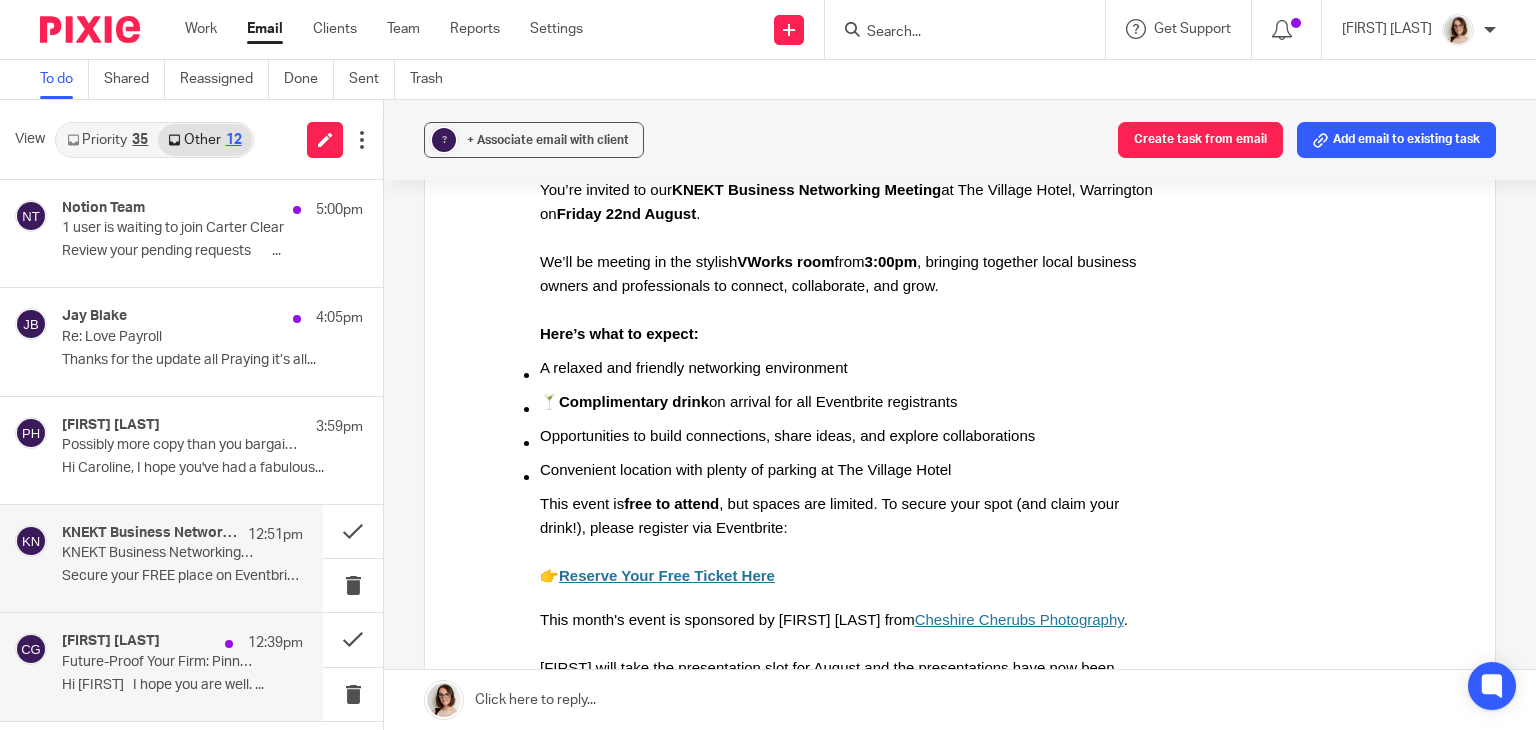click on "Claire Gordon
12:39pm   Future-Proof Your Firm: Pinnacle Offshoring Support   Hi Caroline     I hope you are well. ..." at bounding box center (182, 666) 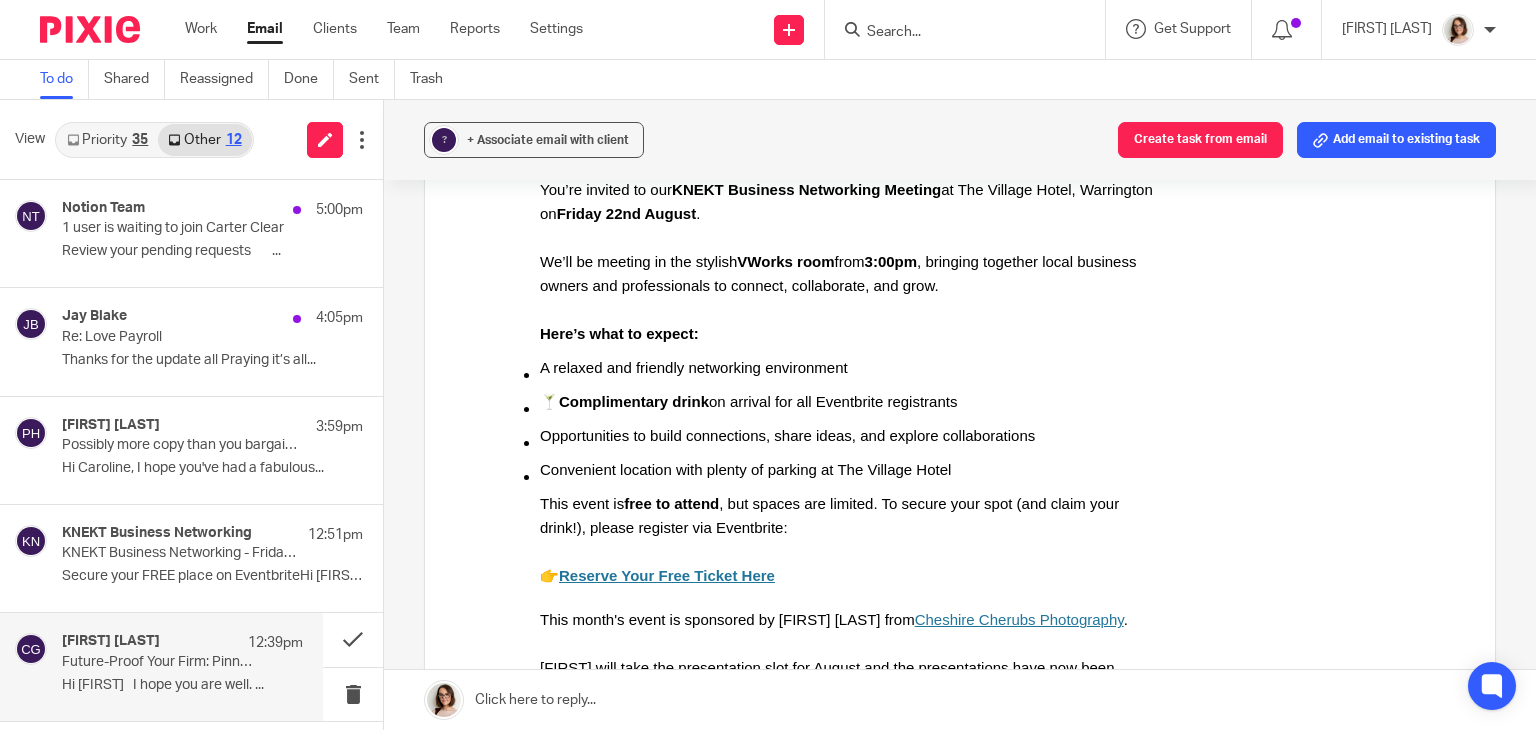 scroll, scrollTop: 0, scrollLeft: 0, axis: both 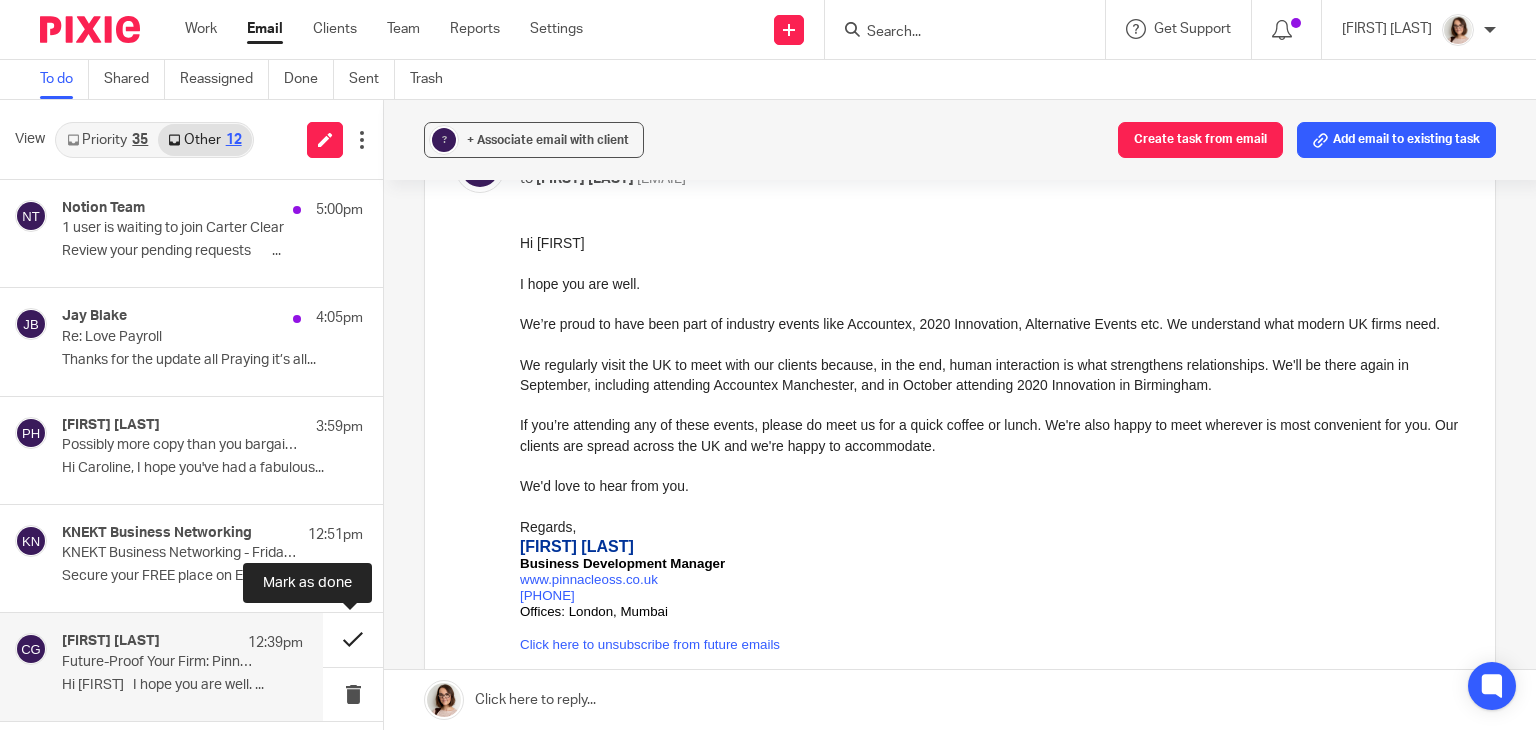click at bounding box center (353, 639) 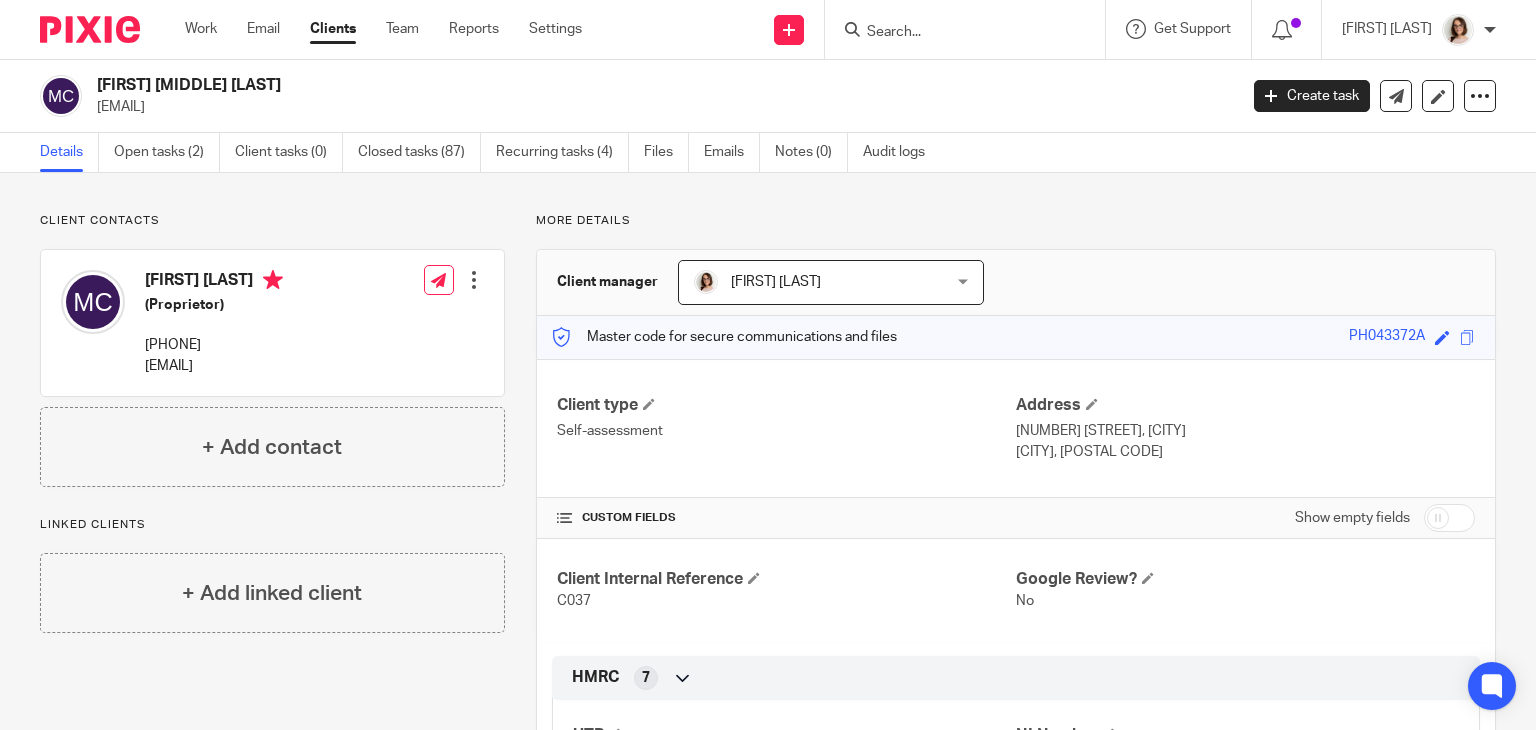 scroll, scrollTop: 0, scrollLeft: 0, axis: both 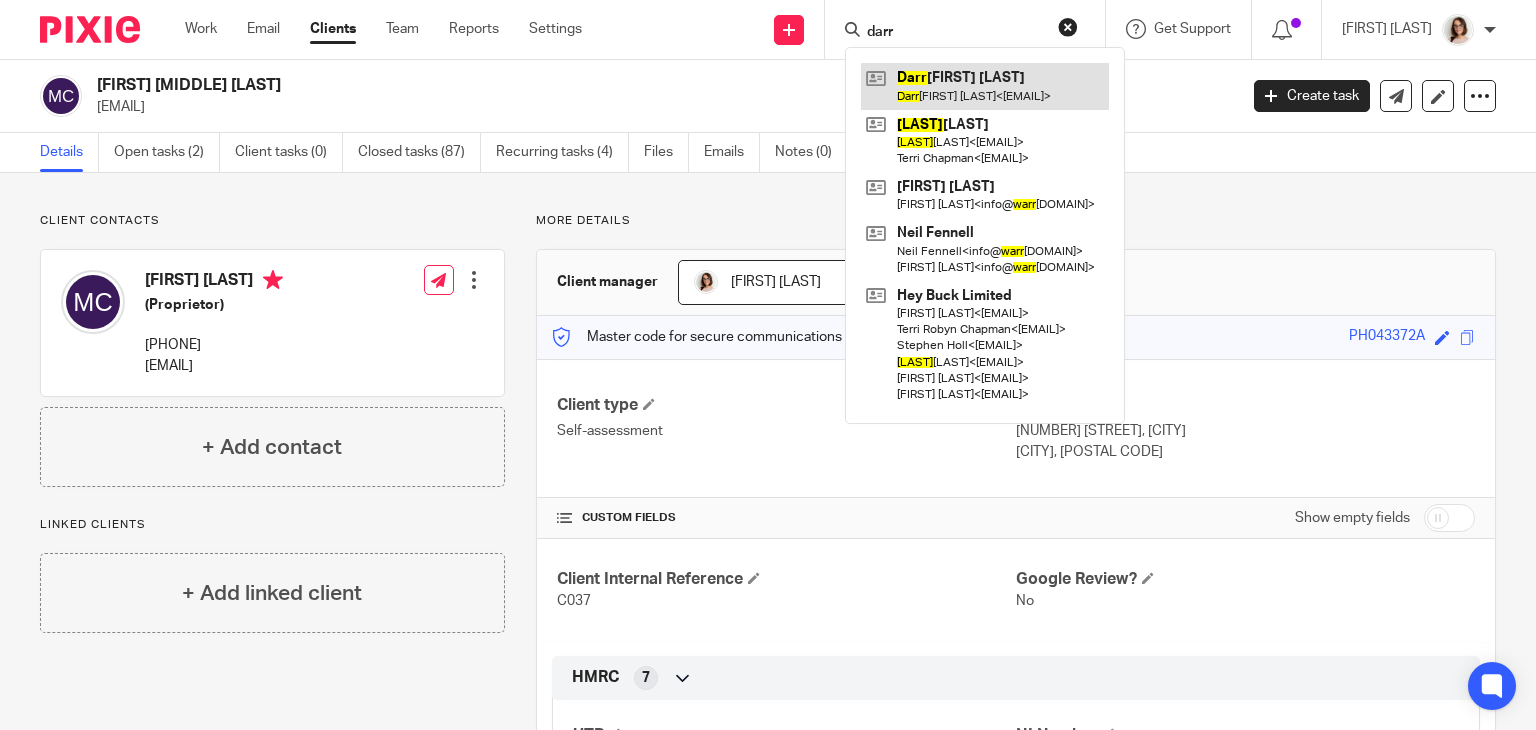 type on "darr" 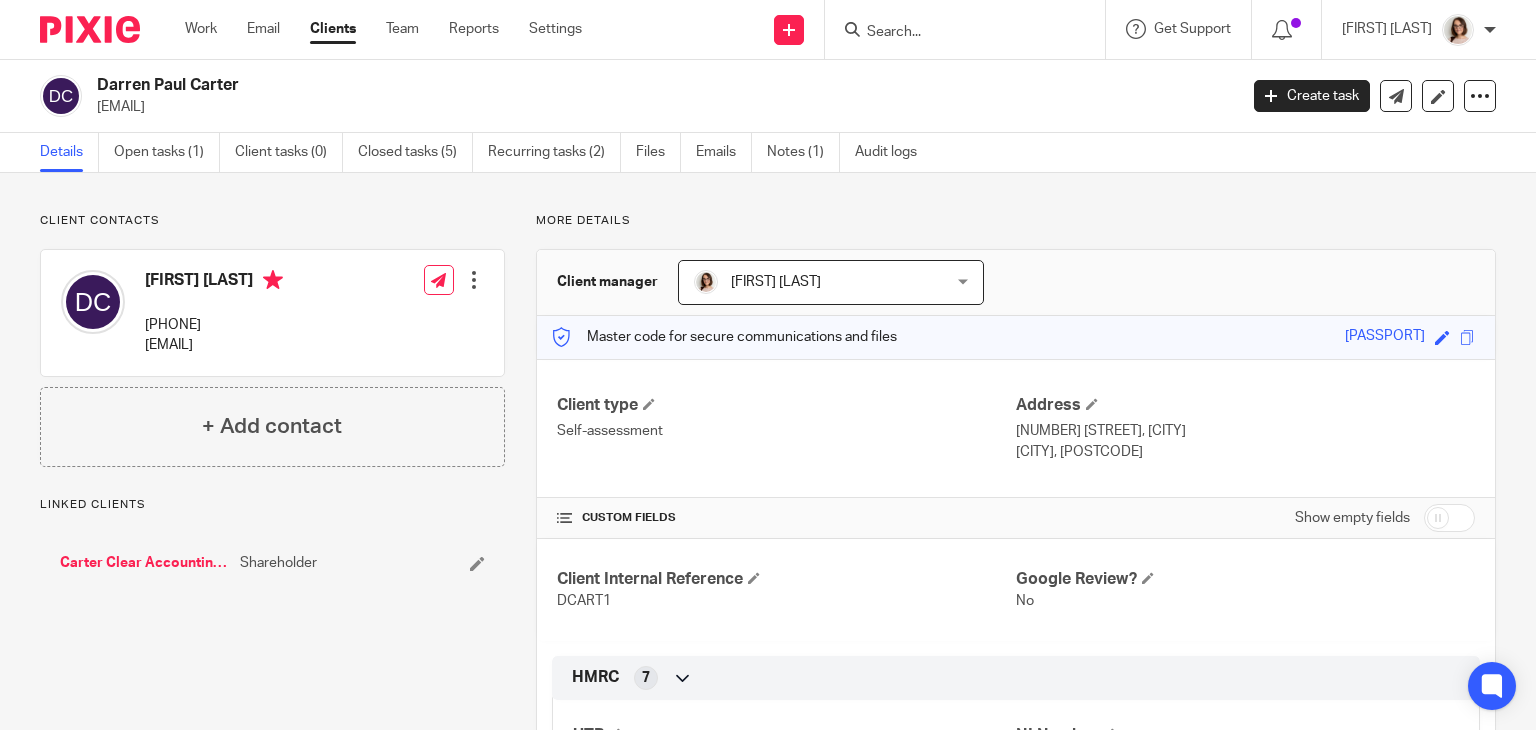 scroll, scrollTop: 0, scrollLeft: 0, axis: both 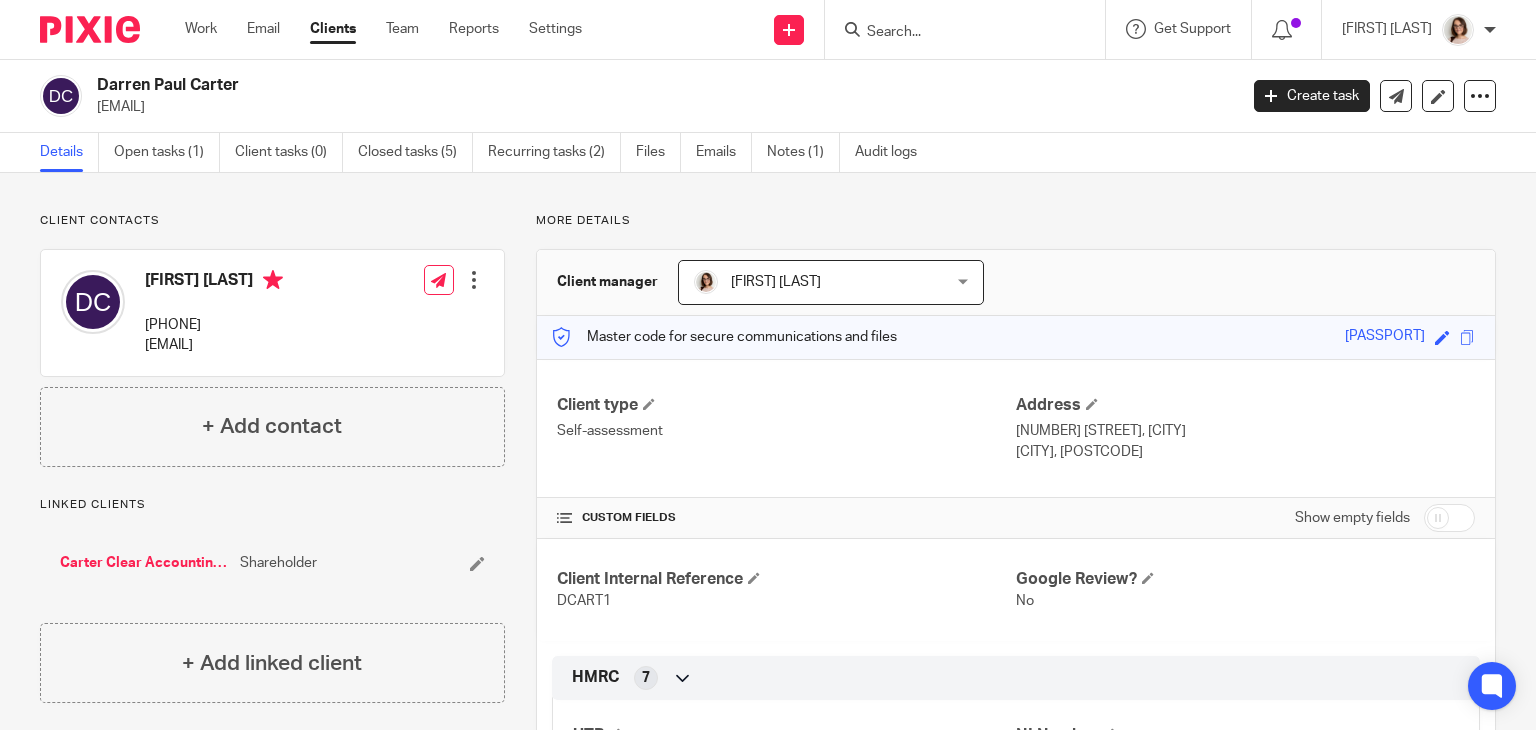 drag, startPoint x: 296, startPoint y: 105, endPoint x: 96, endPoint y: 121, distance: 200.63898 